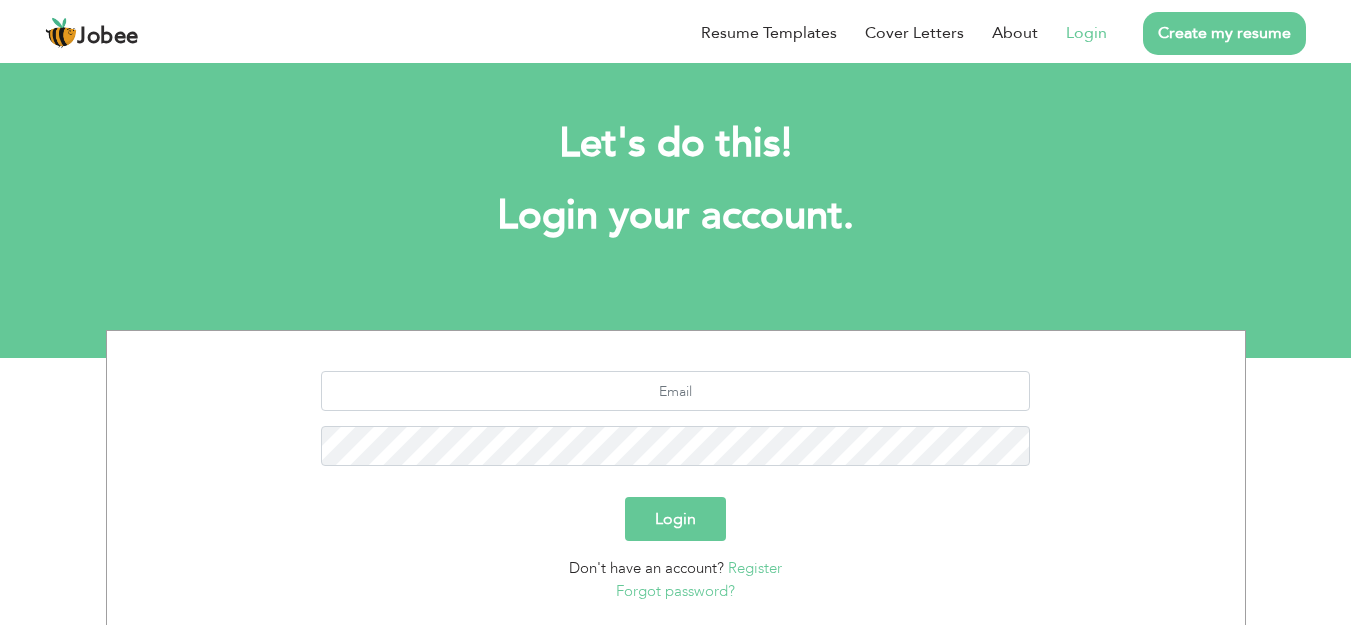scroll, scrollTop: 0, scrollLeft: 0, axis: both 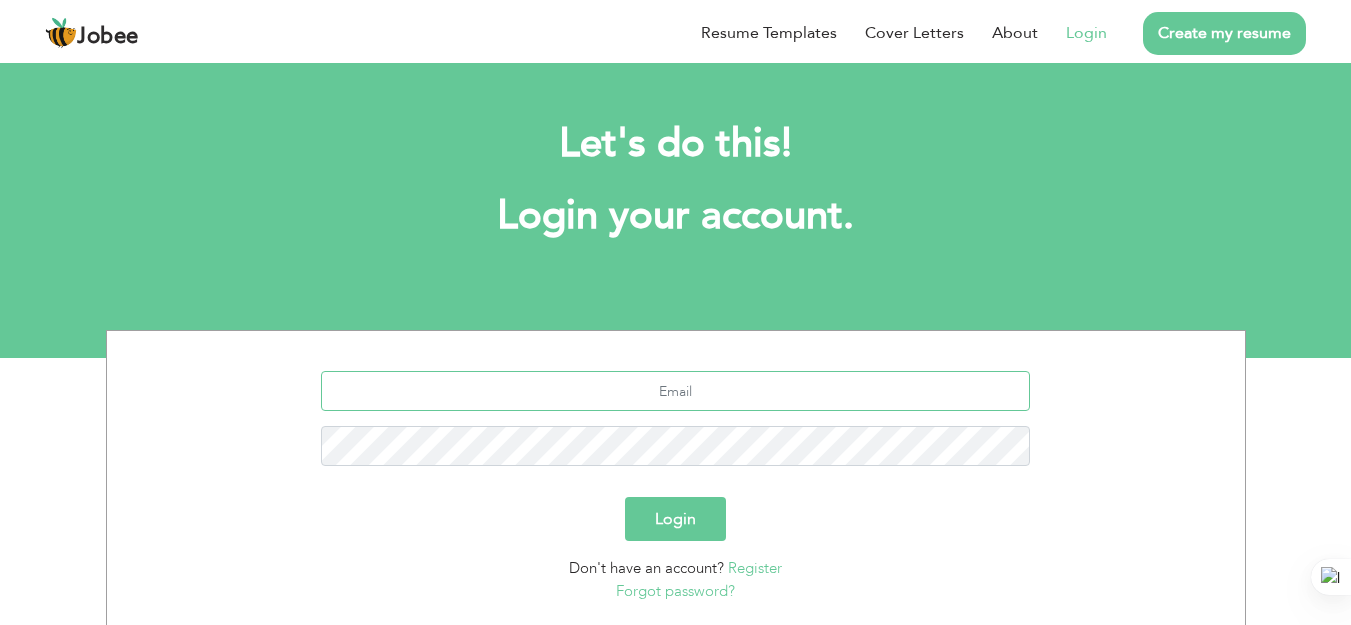 type on "chmuhammadasifchishti@gmail.com" 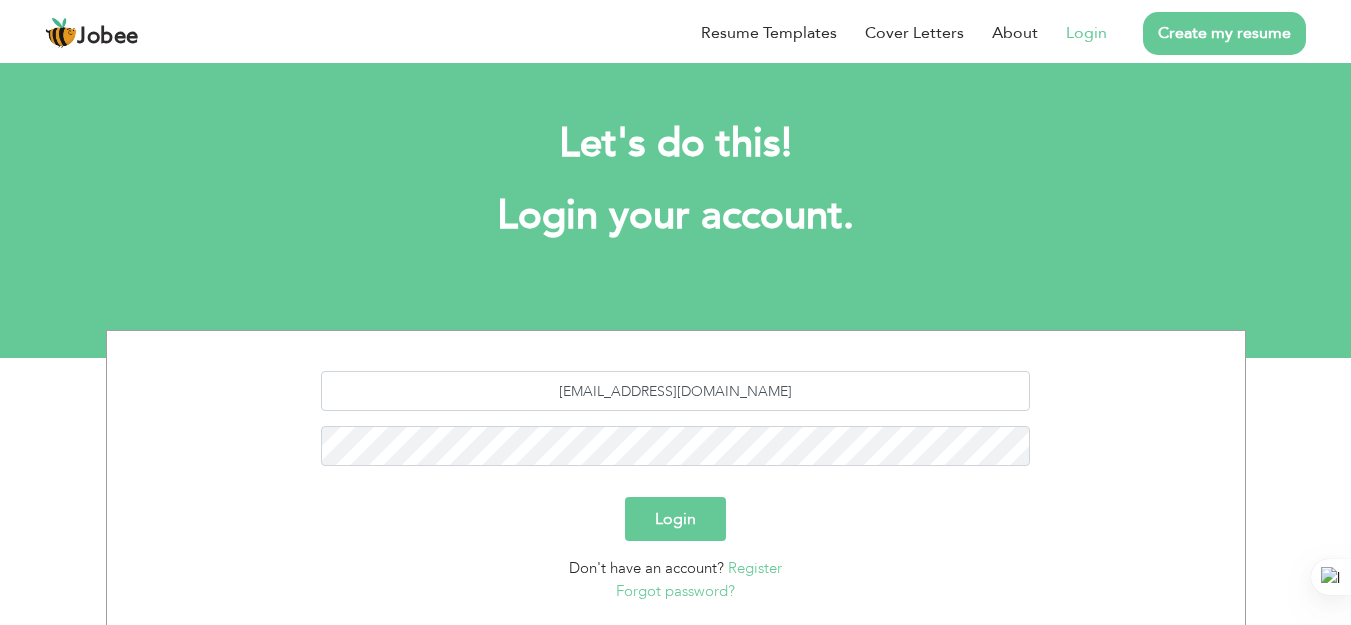 click on "Login" at bounding box center [675, 519] 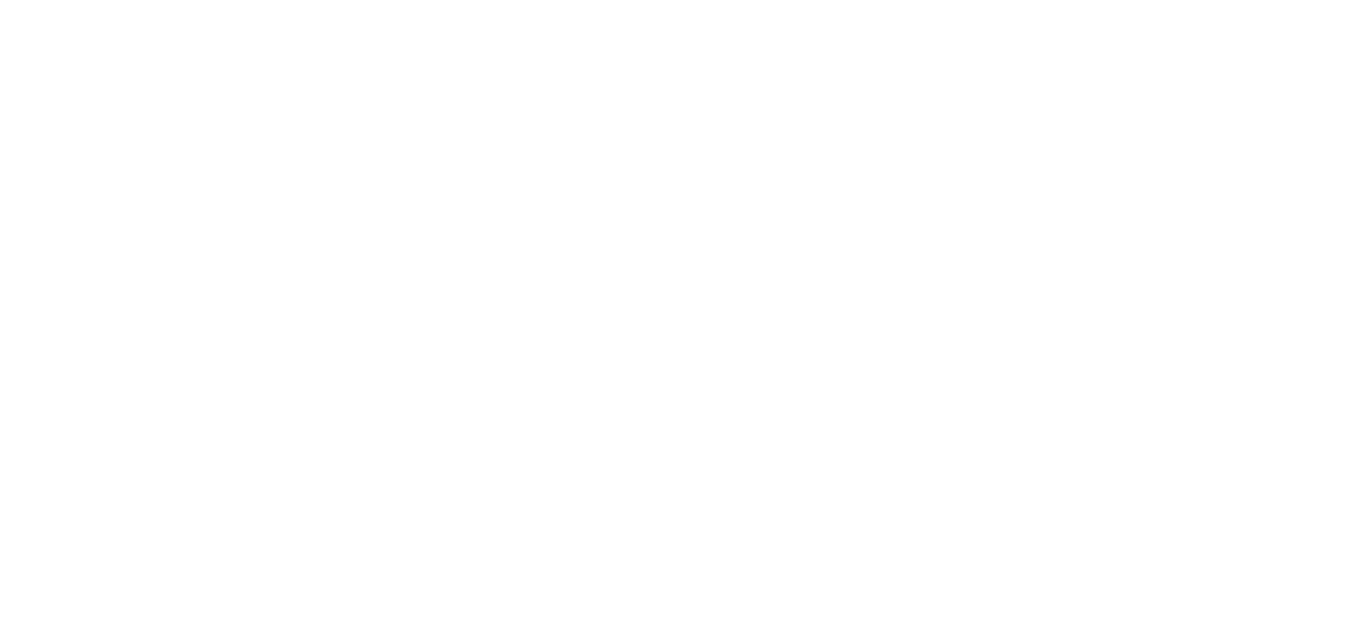 scroll, scrollTop: 0, scrollLeft: 0, axis: both 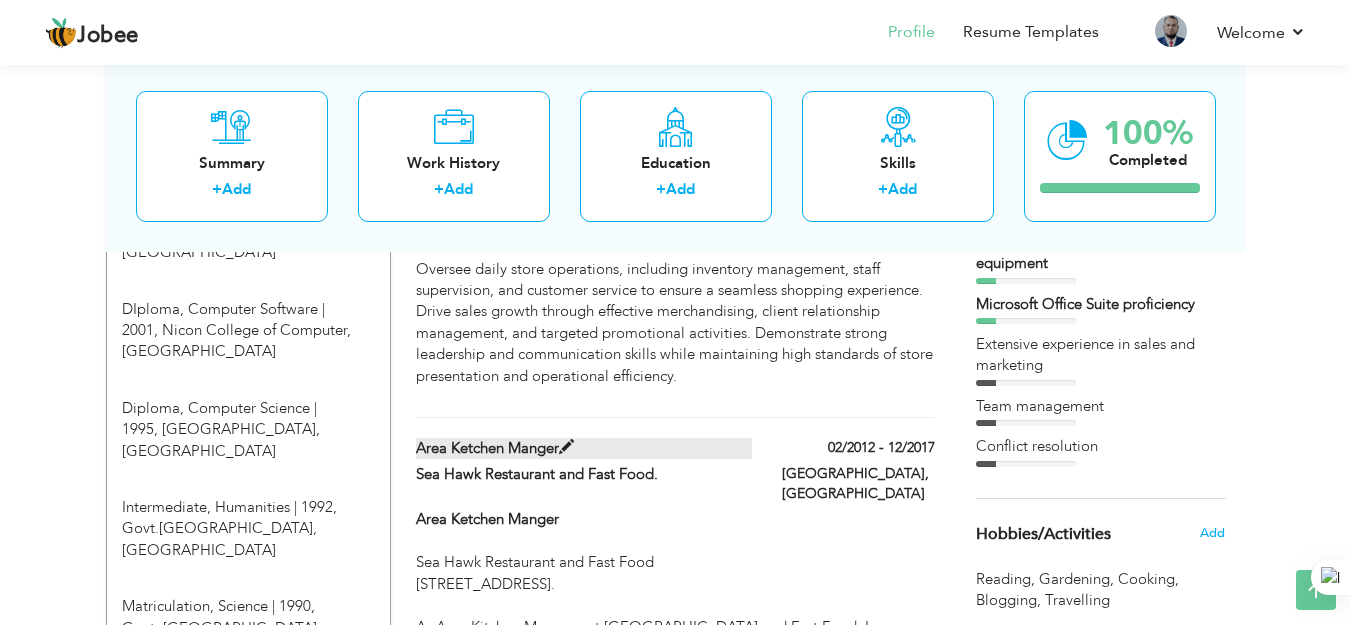 click at bounding box center (566, 447) 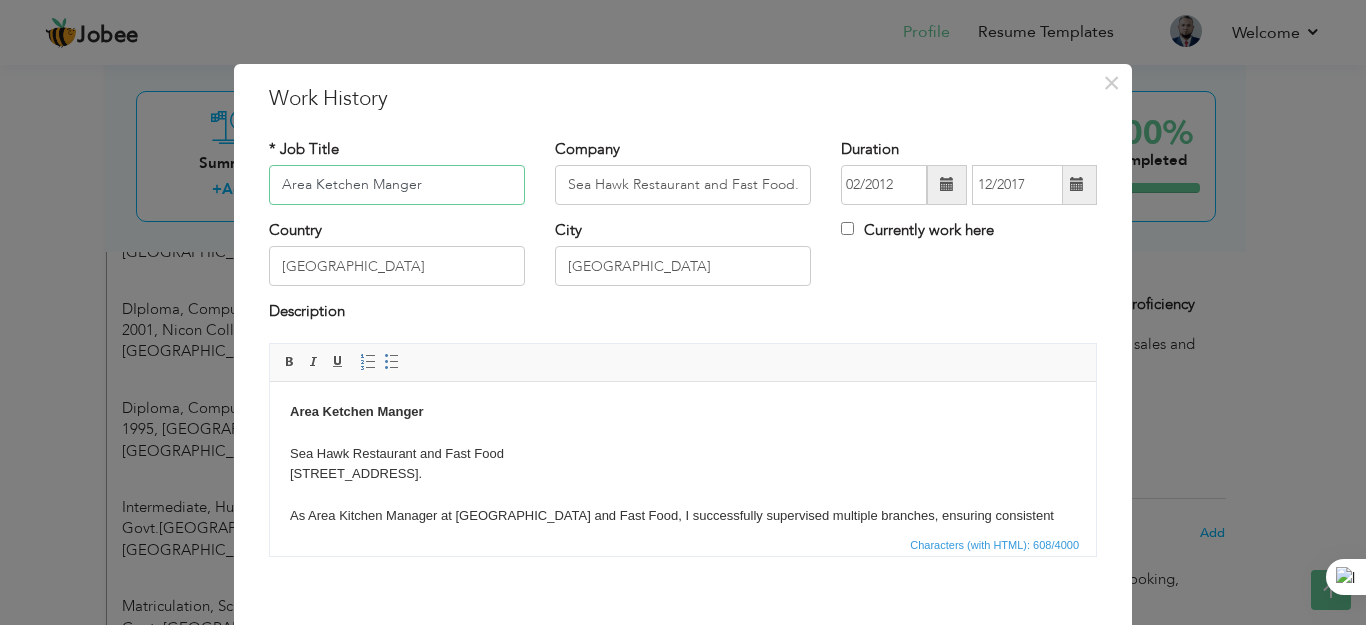 click on "Area Ketchen Manger" at bounding box center [397, 185] 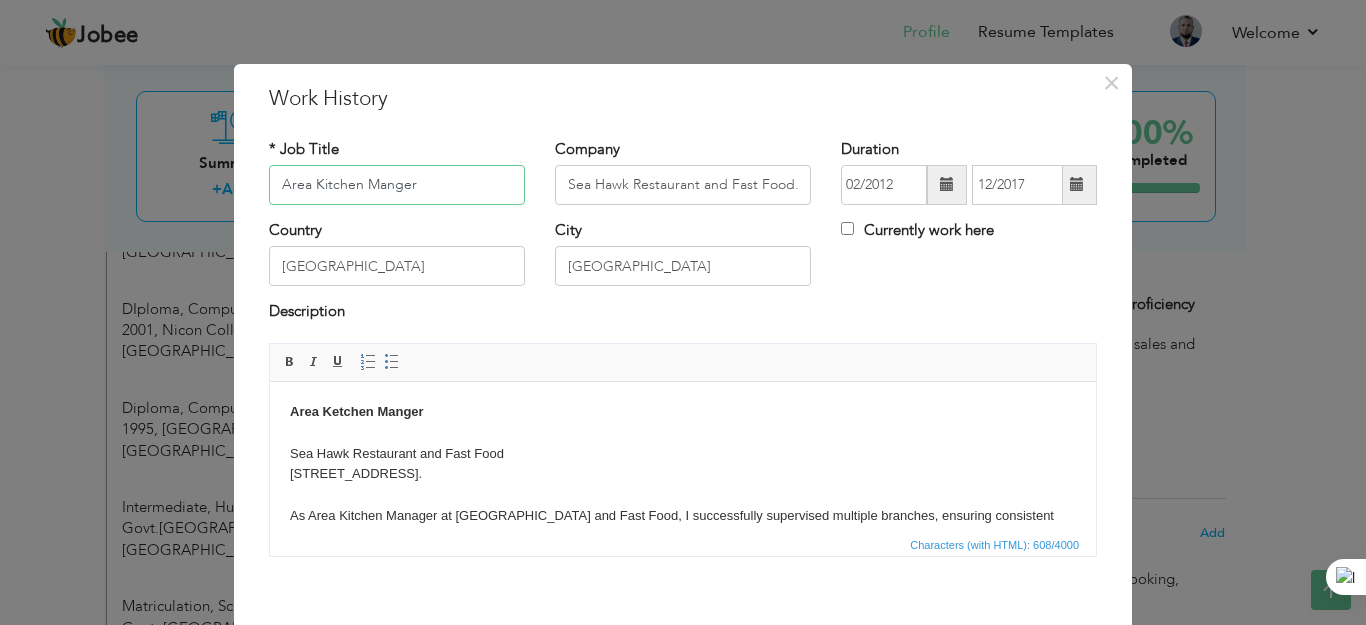 click on "Area Kitchen Manger" at bounding box center [397, 185] 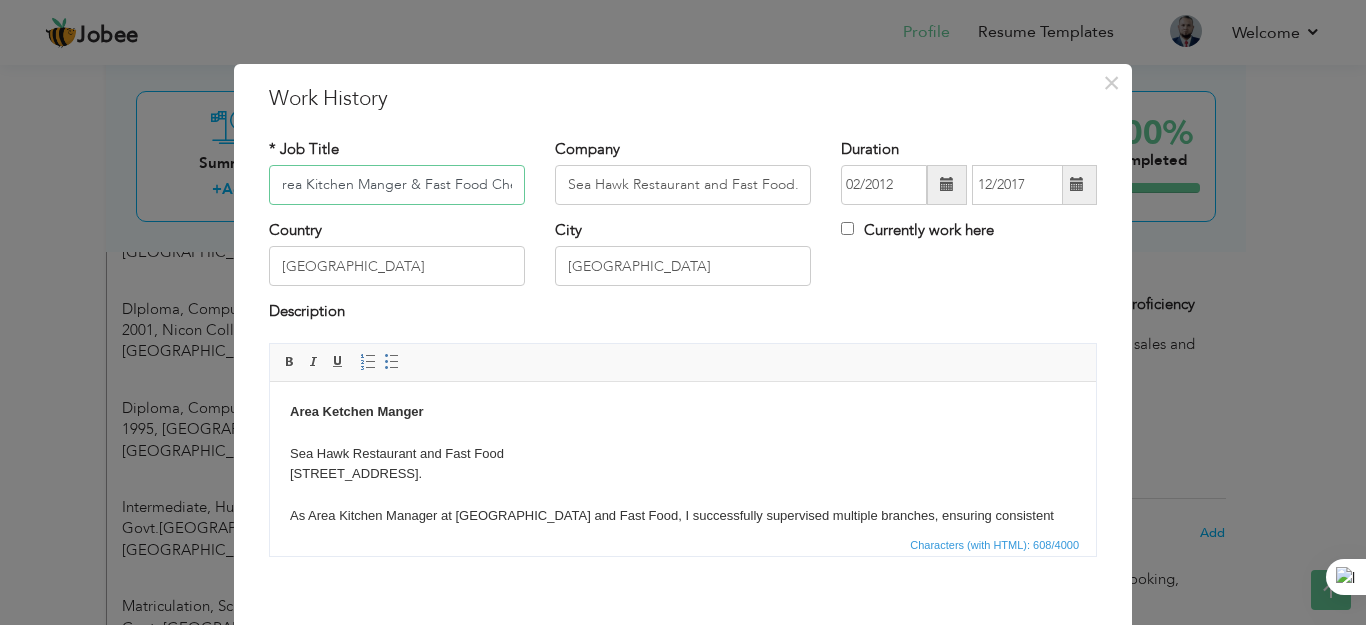 scroll, scrollTop: 0, scrollLeft: 14, axis: horizontal 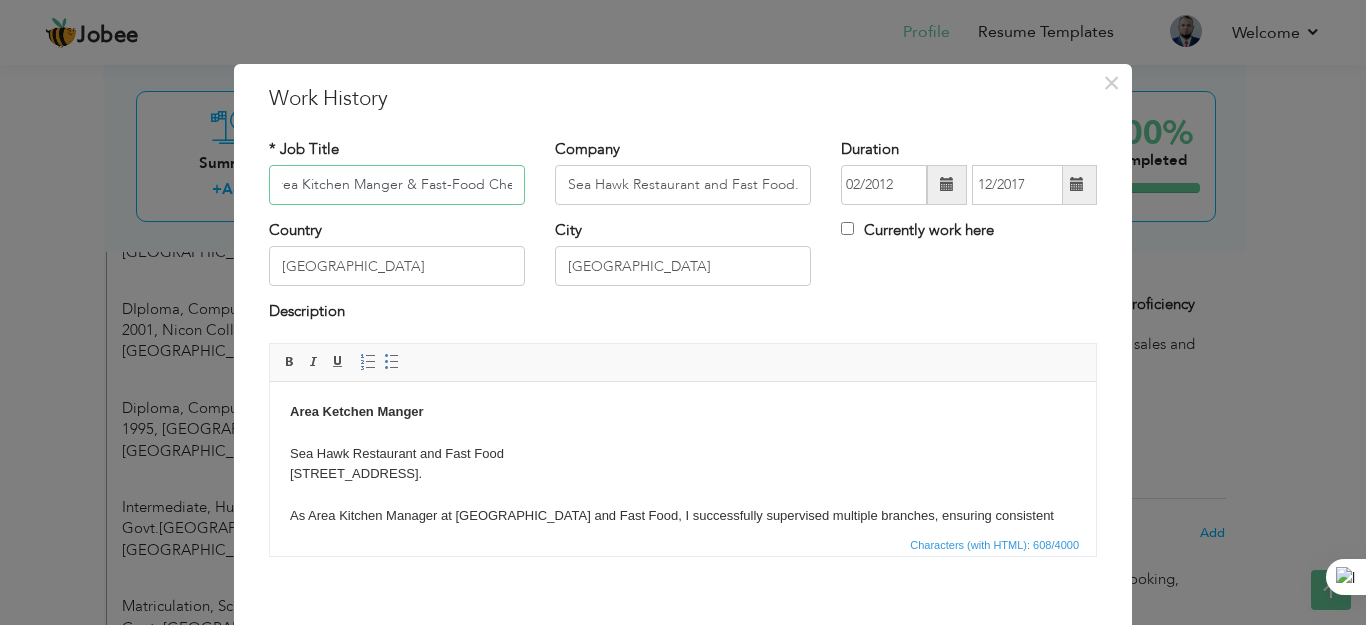 type on "Area Kitchen Manger & Fast-Food Chef" 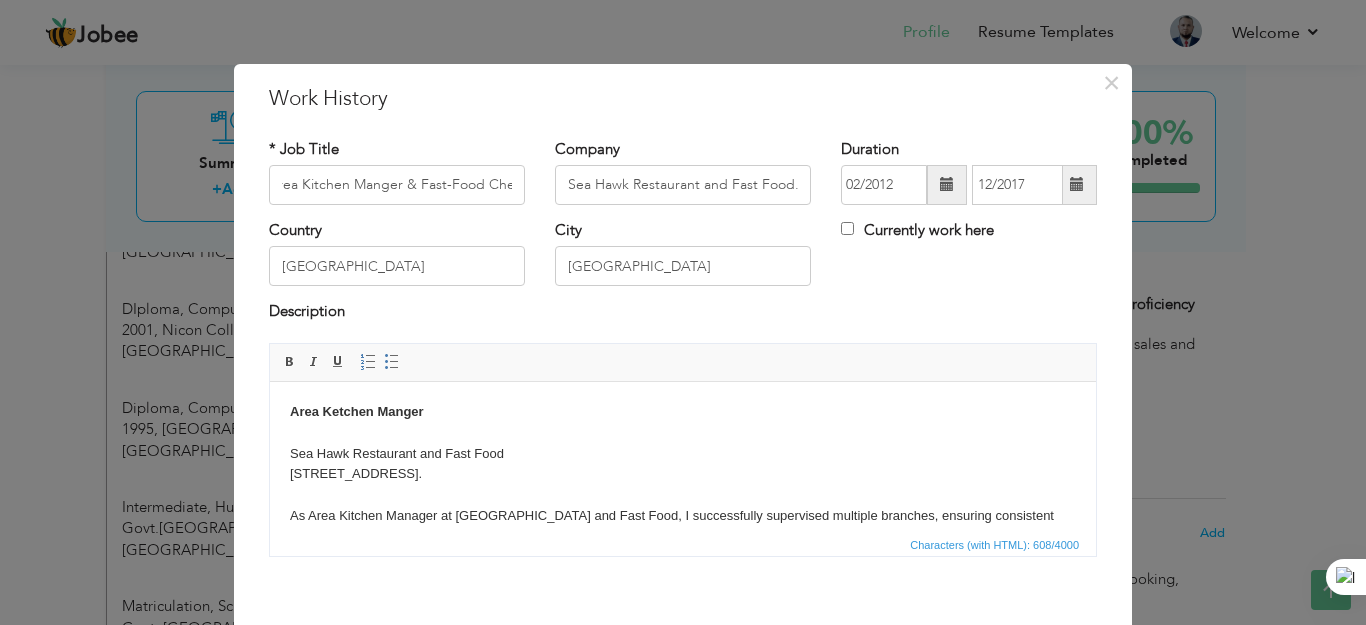 scroll, scrollTop: 0, scrollLeft: 0, axis: both 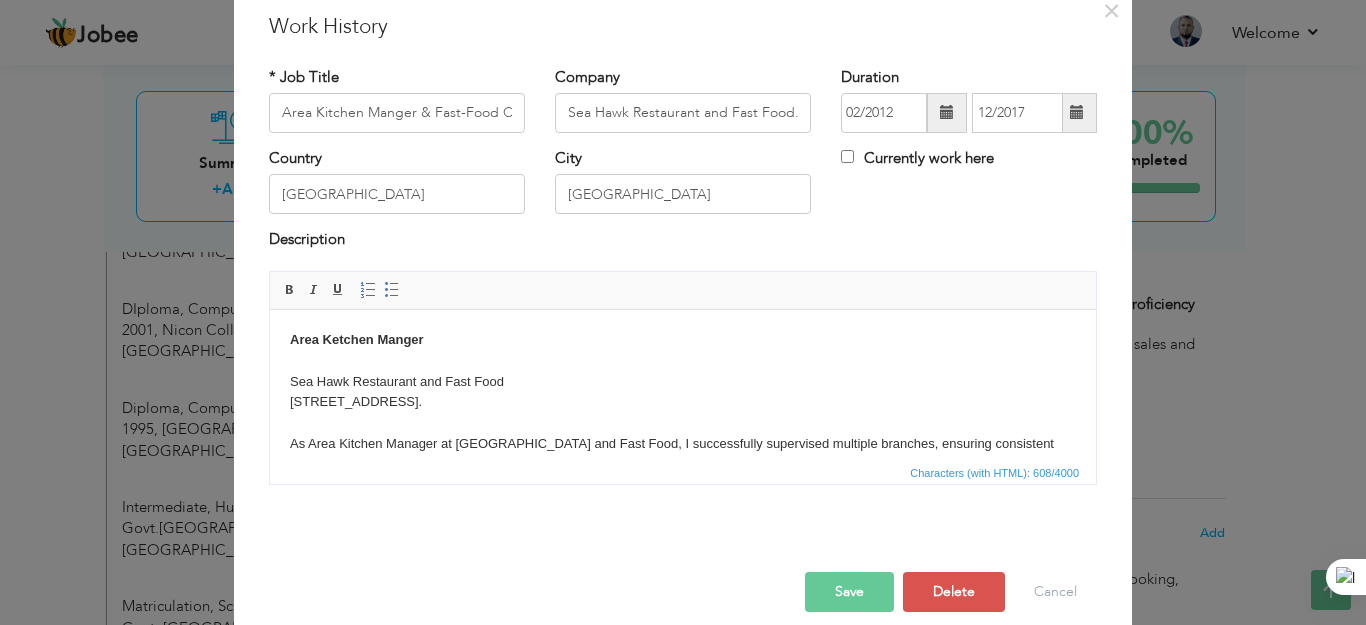 click on "Area Ketchen Manger" at bounding box center (357, 338) 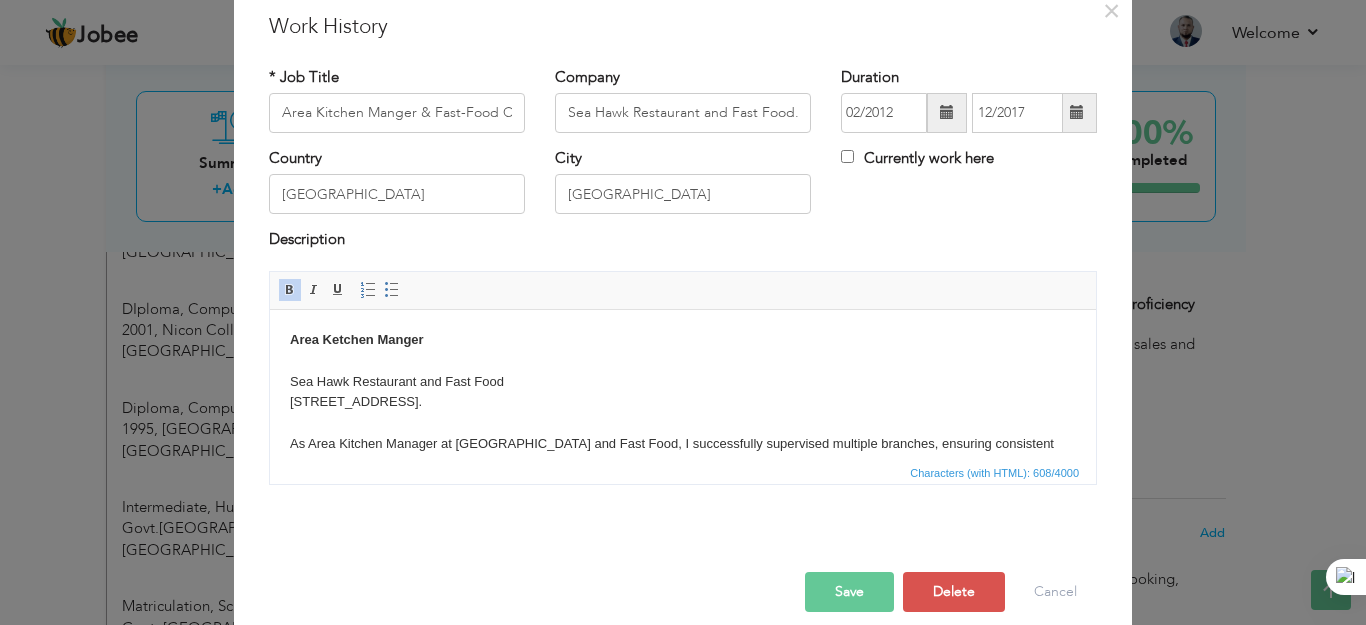 type 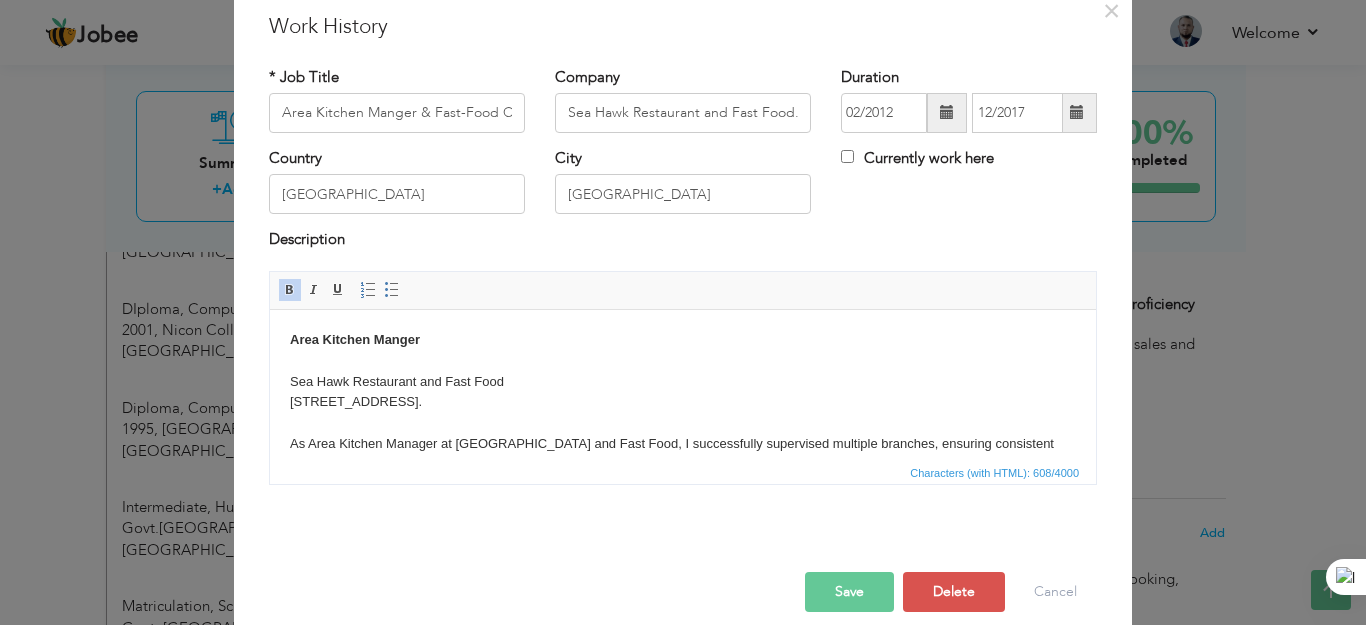 click on "Area Kitchen Manger Sea Hawk Restaurant and Fast Food 32, Firdous Park Main Outfall Road, Lahore. As Area Kitchen Manager at Sea Hawk Restaurant and Fast Food, I successfully supervised multiple branches, ensuring consistent food quality, hygiene, and service standards. I developed and standardized recipes, trained kitchen staff, and implemented effective inventory and cost control measures. My leadership fostered teamwork and compliance with food safety regulations, resulting in improved operational efficiency and customer satisfaction across all locations." at bounding box center [683, 422] 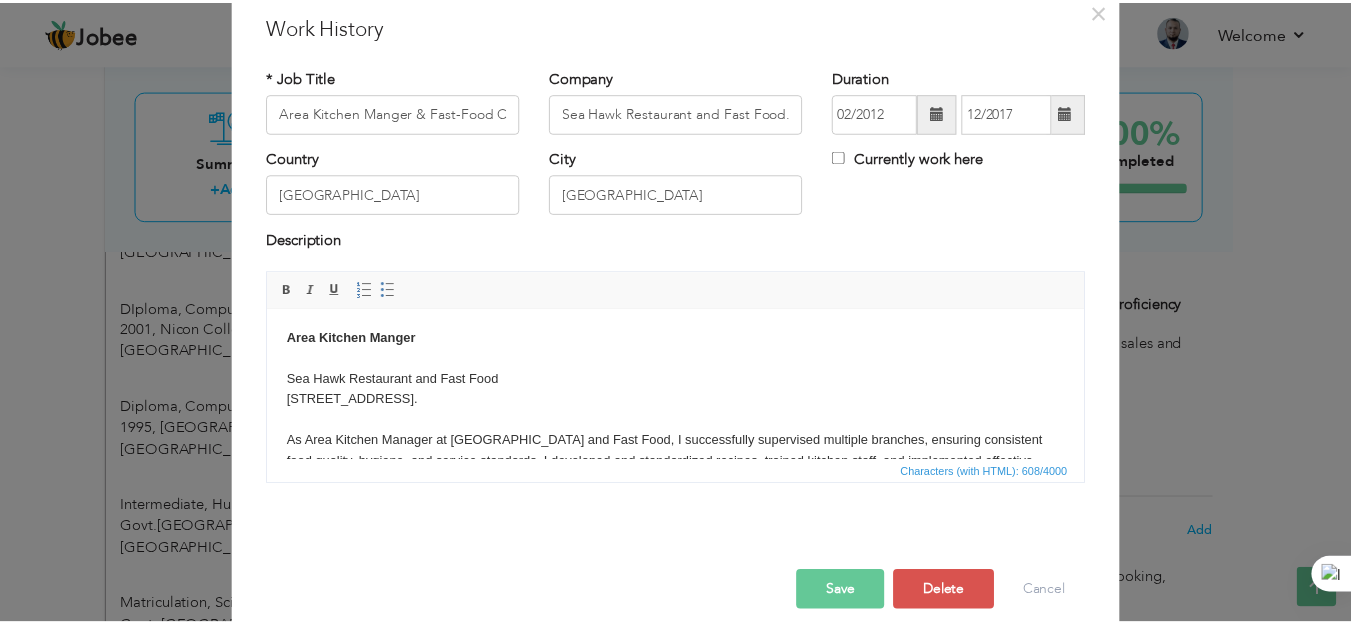 scroll, scrollTop: 0, scrollLeft: 0, axis: both 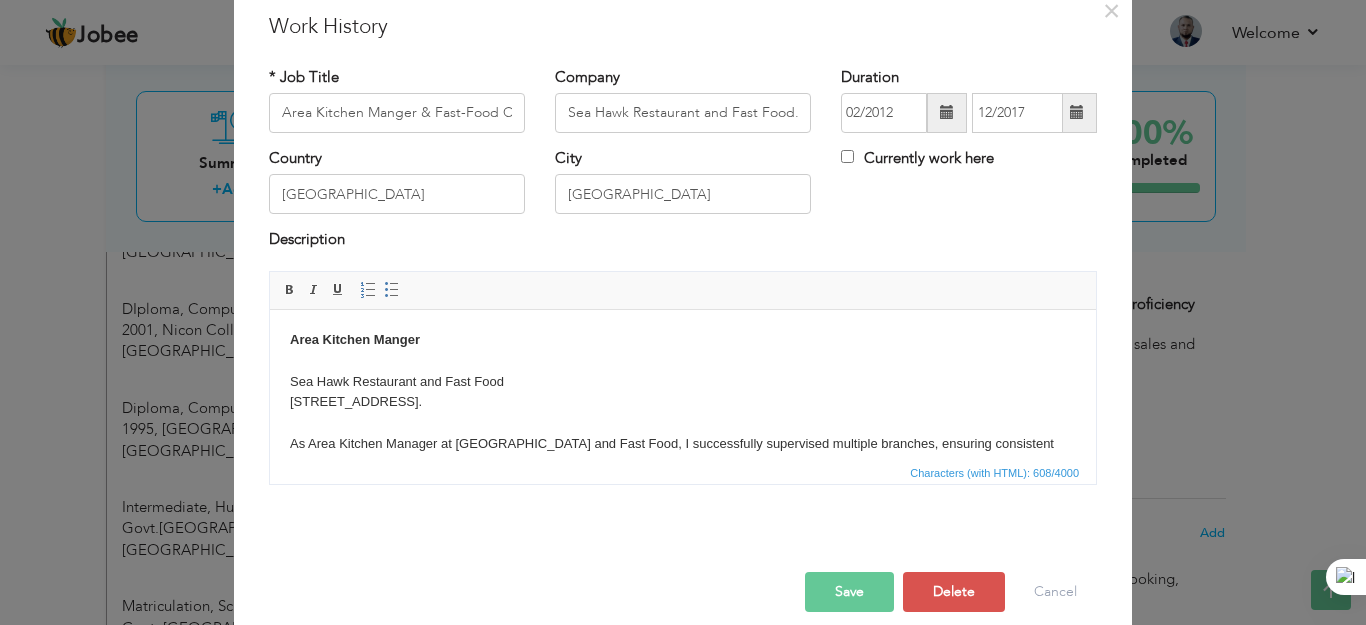 click at bounding box center (1365, 312) 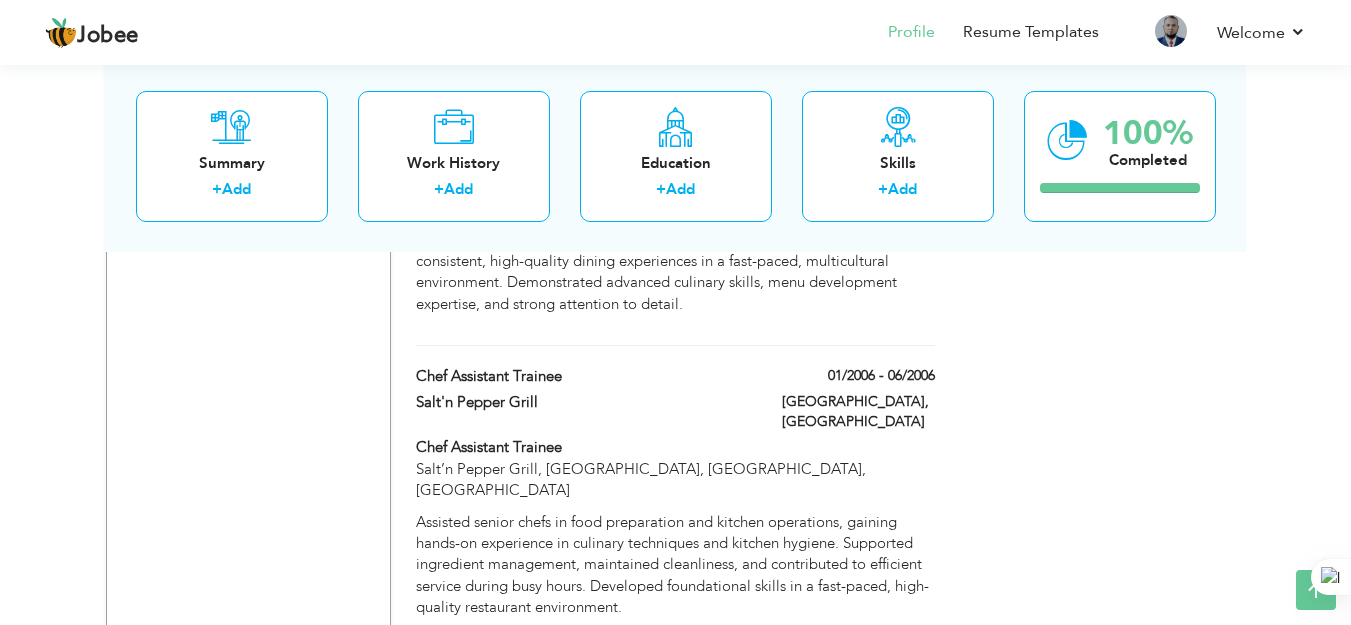 scroll, scrollTop: 3667, scrollLeft: 0, axis: vertical 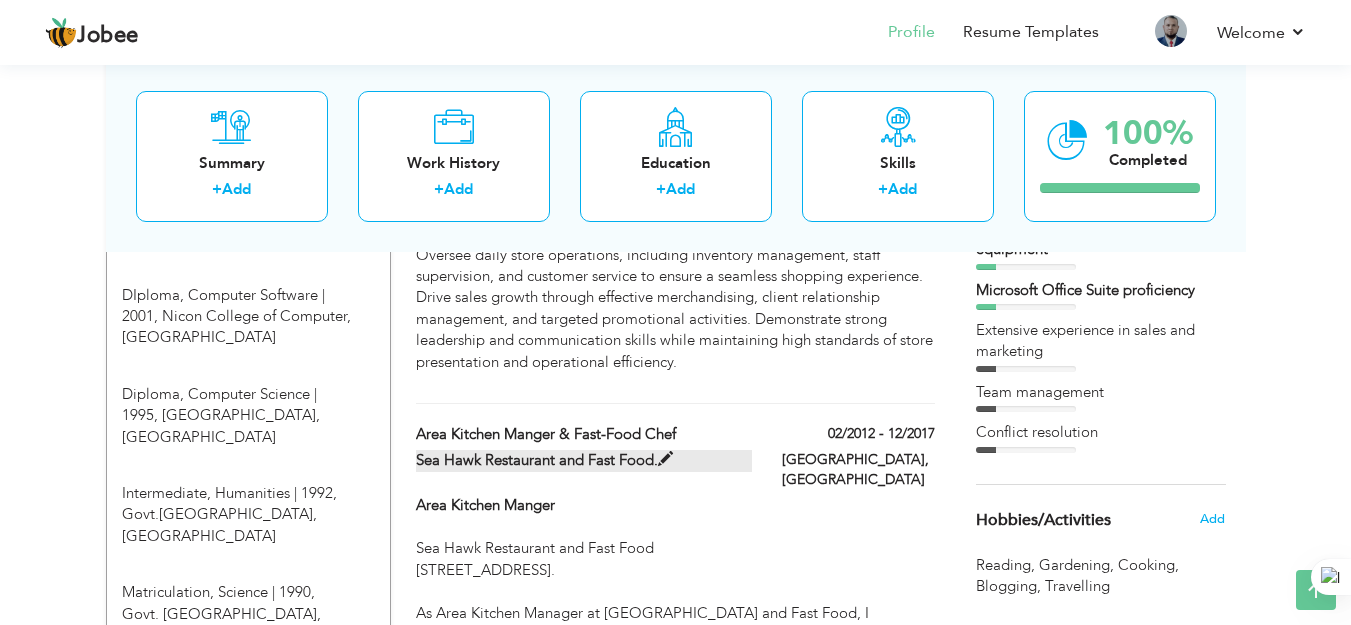 click at bounding box center (665, 459) 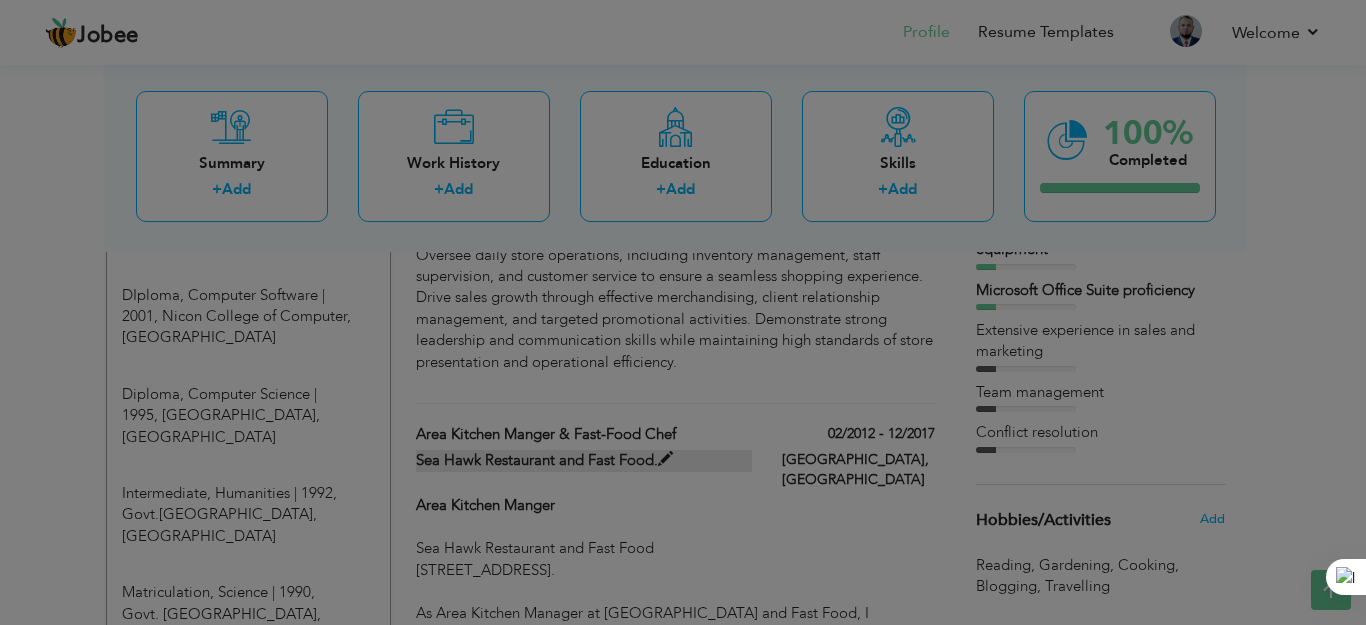 scroll, scrollTop: 0, scrollLeft: 0, axis: both 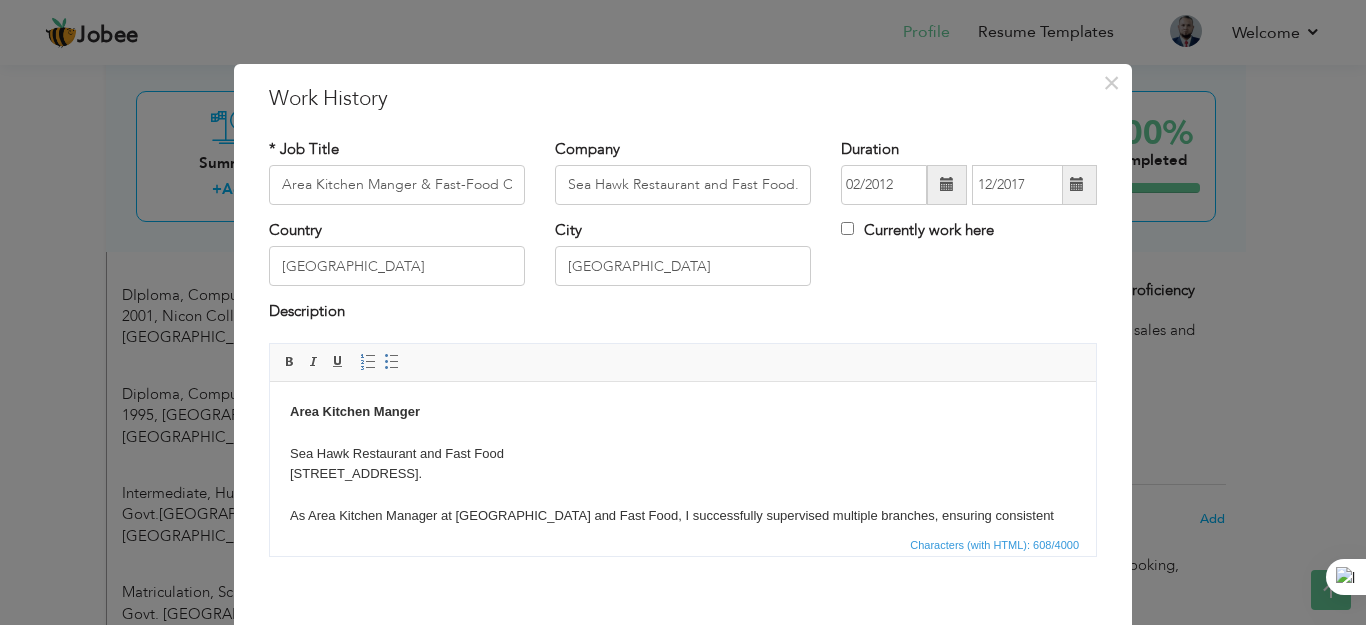 click on "Area Kitchen Manger Sea Hawk Restaurant and Fast Food 32, Firdous Park Main Outfall Road, Lahore. As Area Kitchen Manager at Sea Hawk Restaurant and Fast Food, I successfully supervised multiple branches, ensuring consistent food quality, hygiene, and service standards. I developed and standardized recipes, trained kitchen staff, and implemented effective inventory and cost control measures. My leadership fostered teamwork and compliance with food safety regulations, resulting in improved operational efficiency and customer satisfaction across all locations." at bounding box center [683, 494] 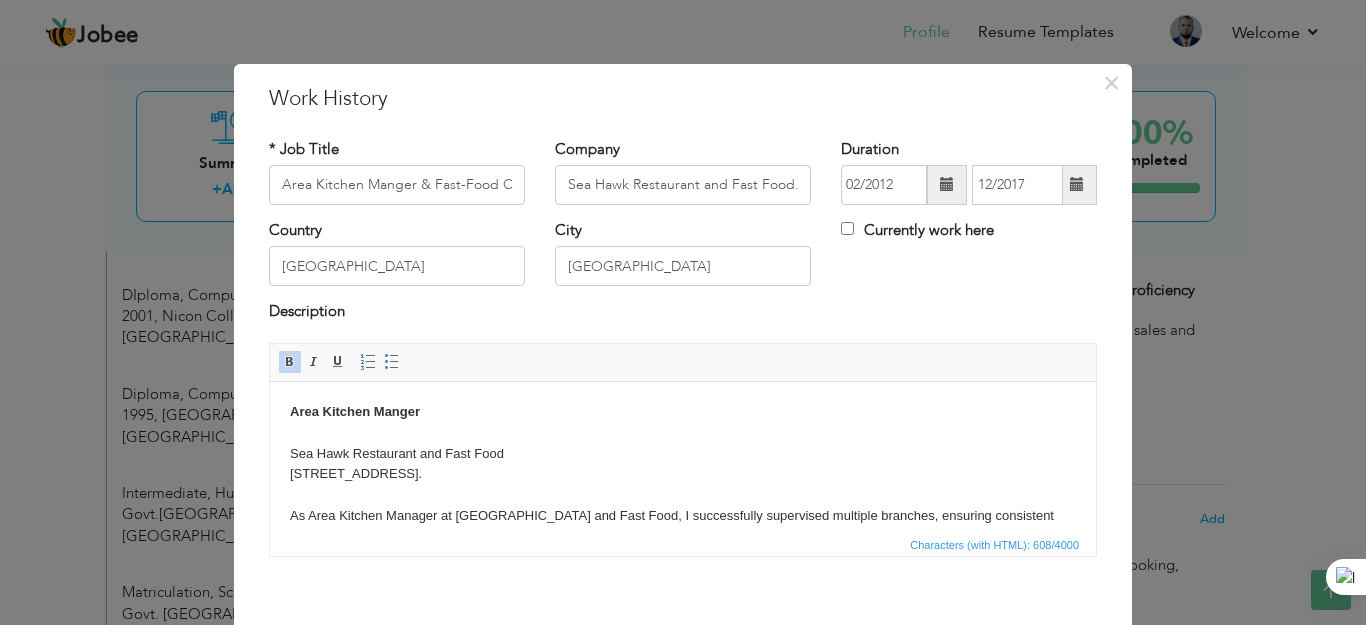 type 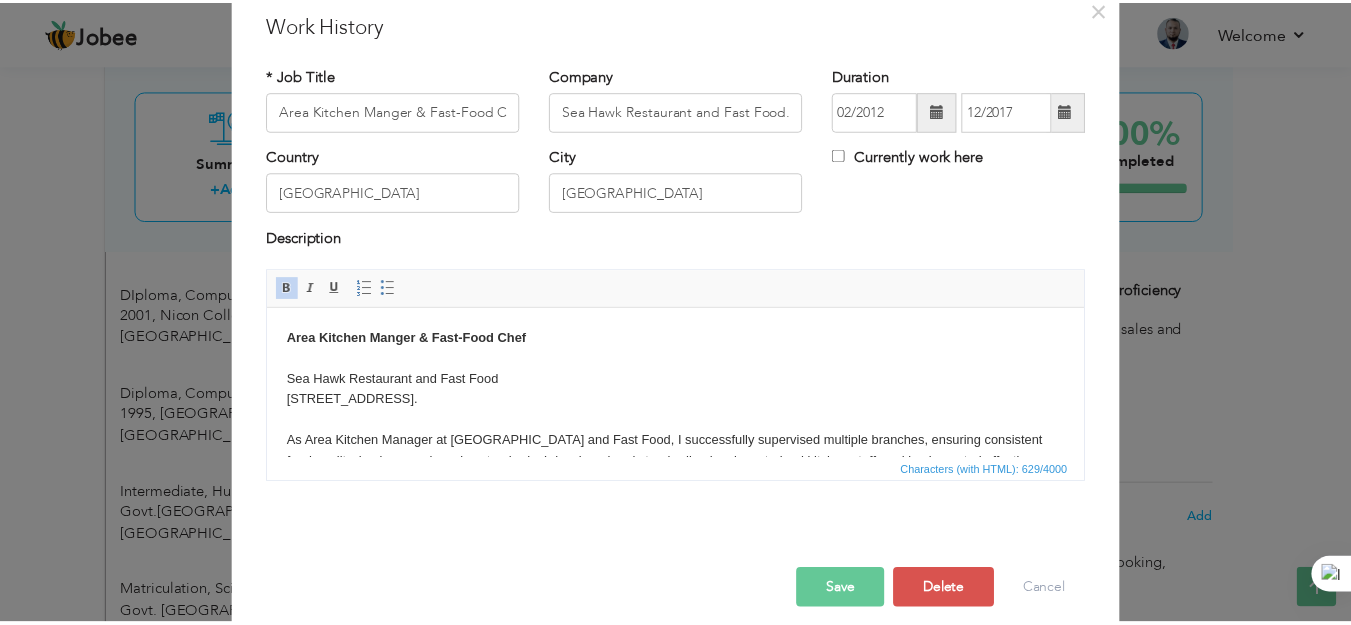 scroll, scrollTop: 94, scrollLeft: 0, axis: vertical 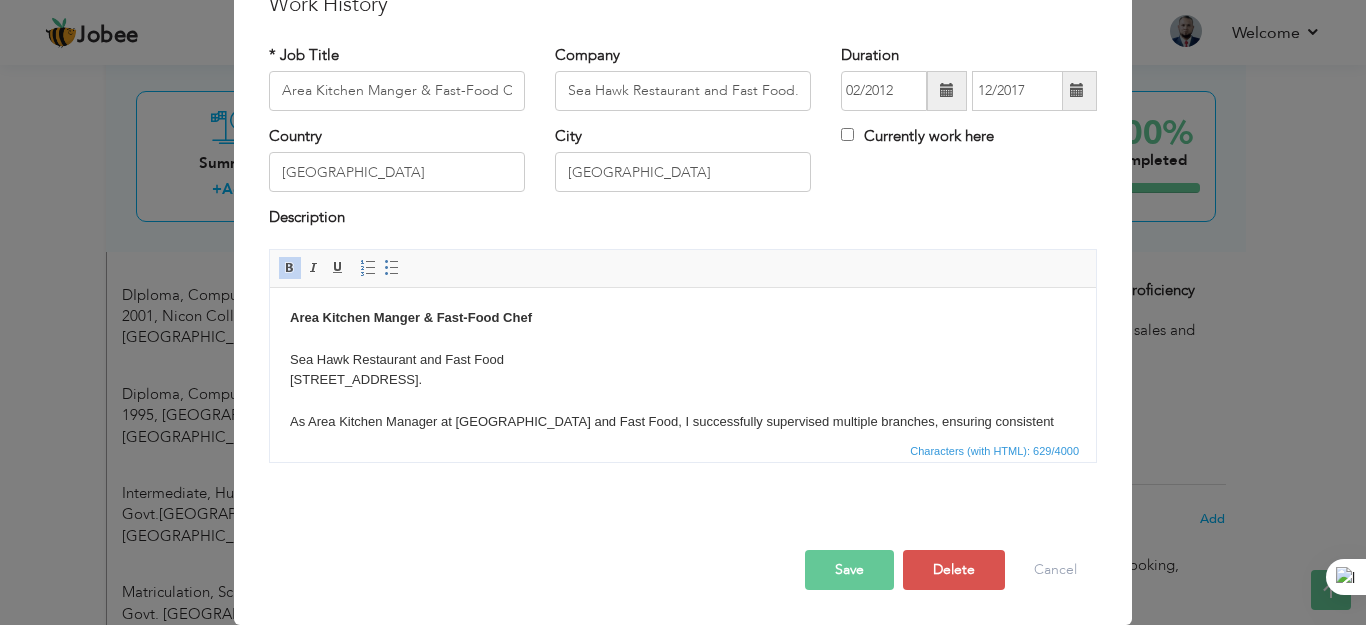click on "Save" at bounding box center (849, 570) 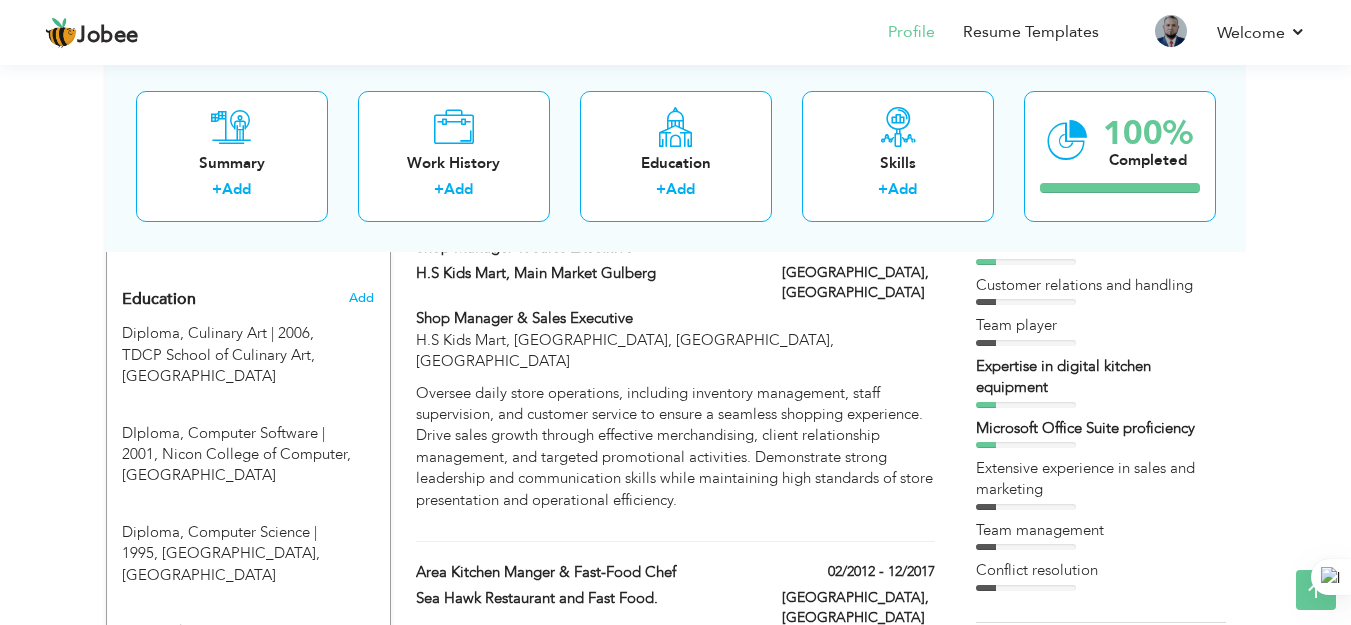scroll, scrollTop: 868, scrollLeft: 0, axis: vertical 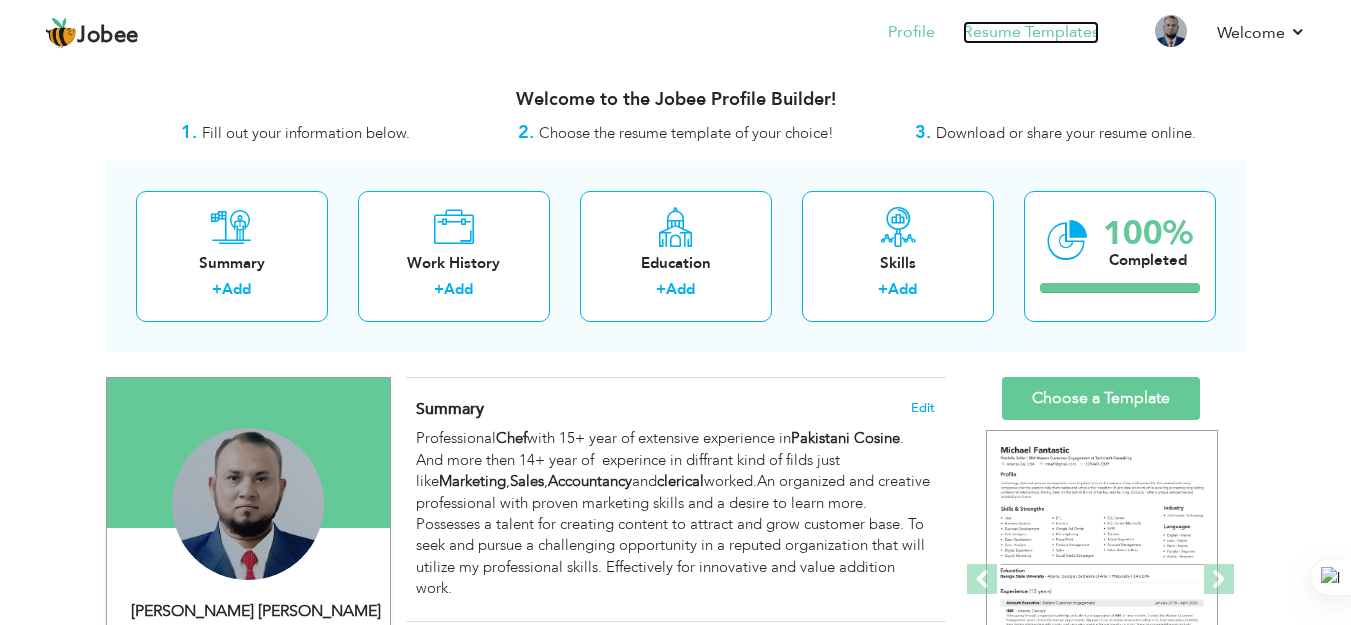 click on "Resume Templates" at bounding box center [1031, 32] 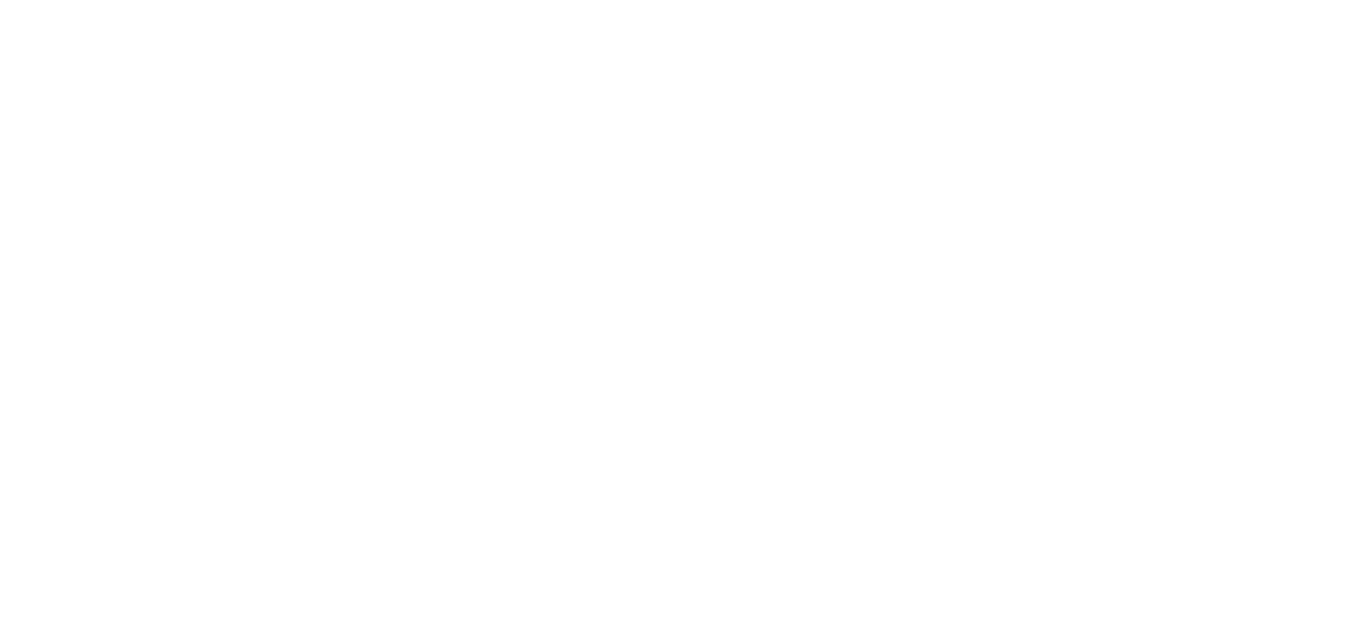 scroll, scrollTop: 0, scrollLeft: 0, axis: both 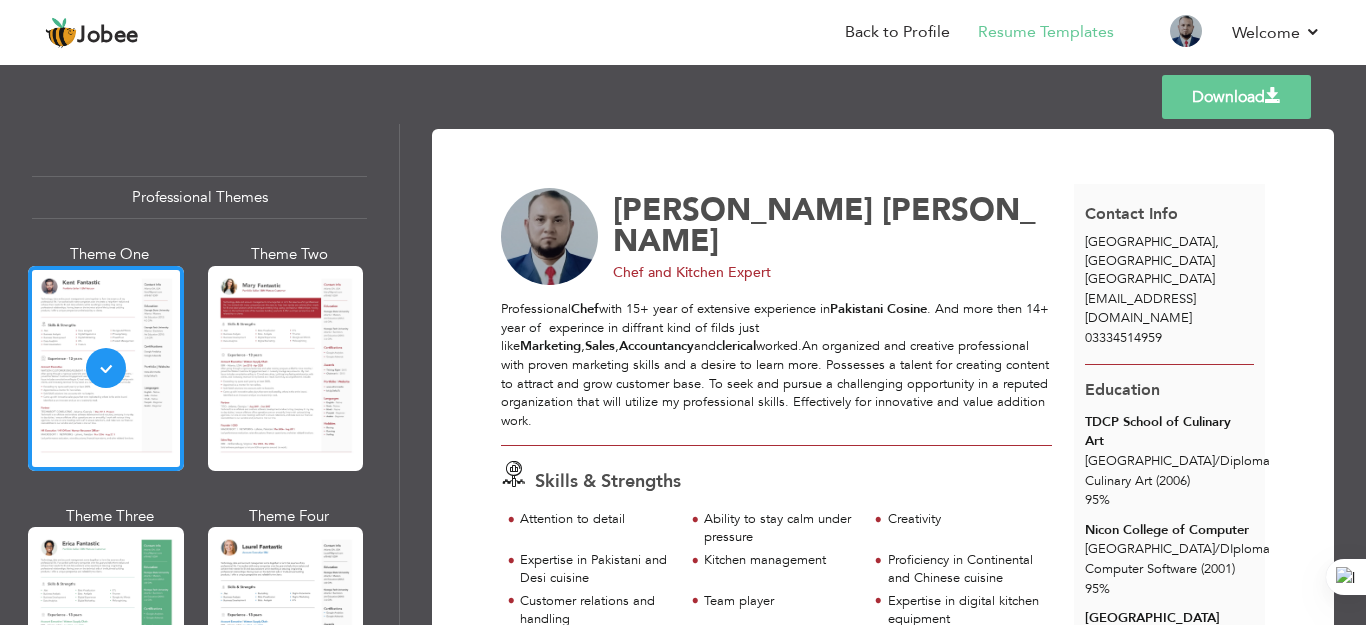drag, startPoint x: 1365, startPoint y: 160, endPoint x: 1362, endPoint y: 177, distance: 17.262676 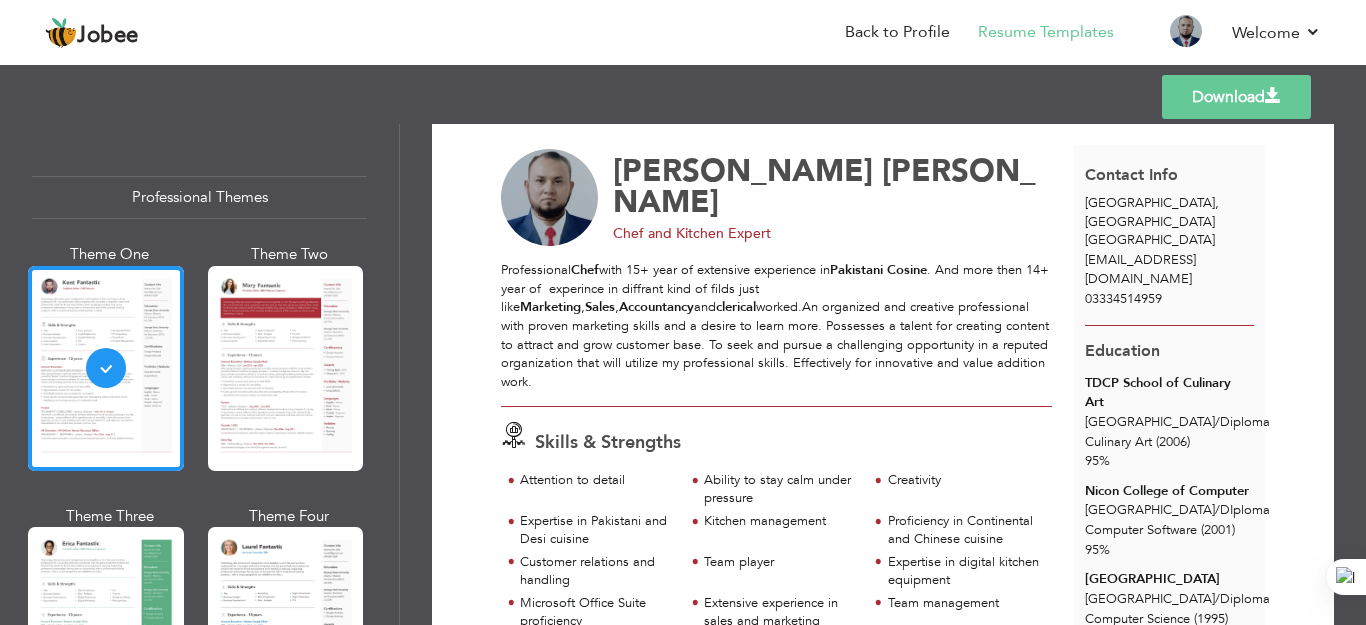 scroll, scrollTop: 45, scrollLeft: 0, axis: vertical 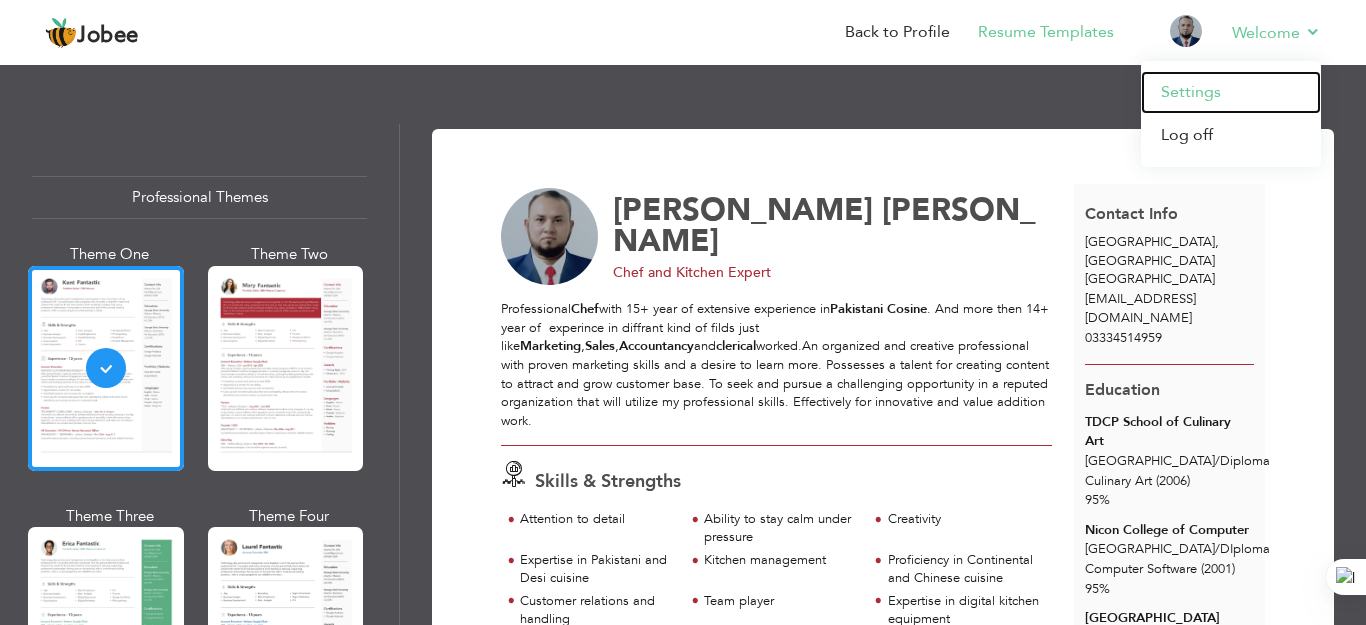 click on "Settings" at bounding box center [1231, 92] 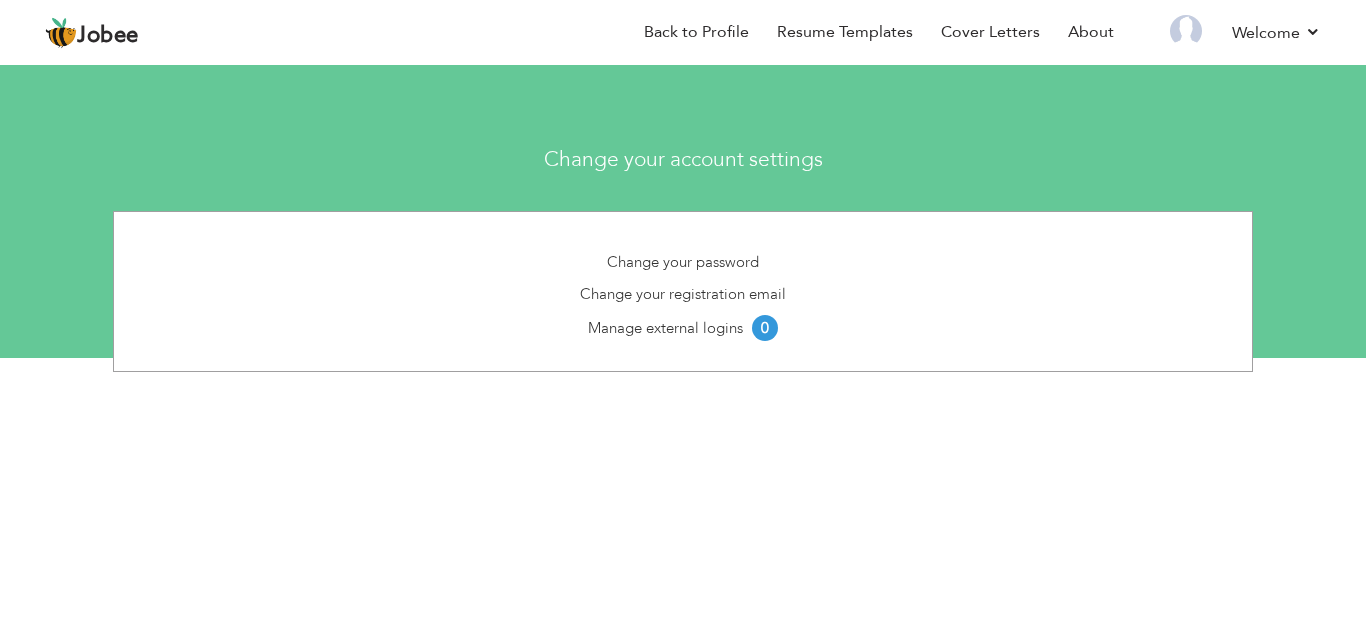 scroll, scrollTop: 0, scrollLeft: 0, axis: both 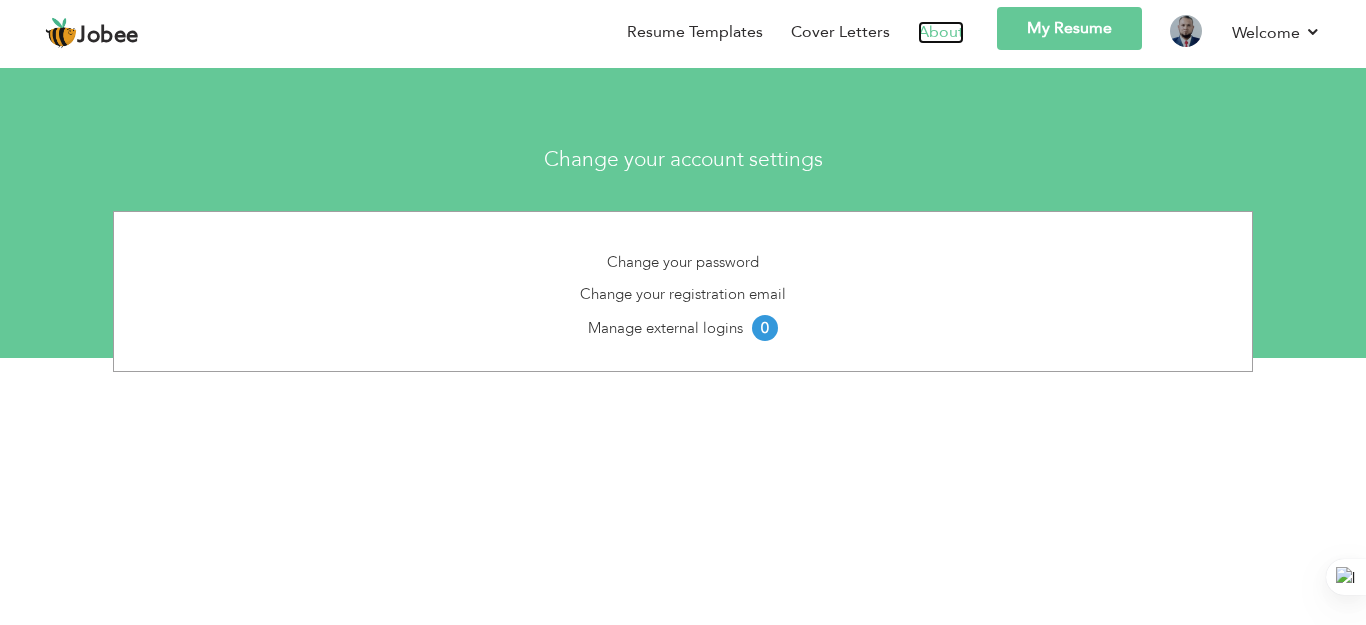 click on "About" at bounding box center (941, 32) 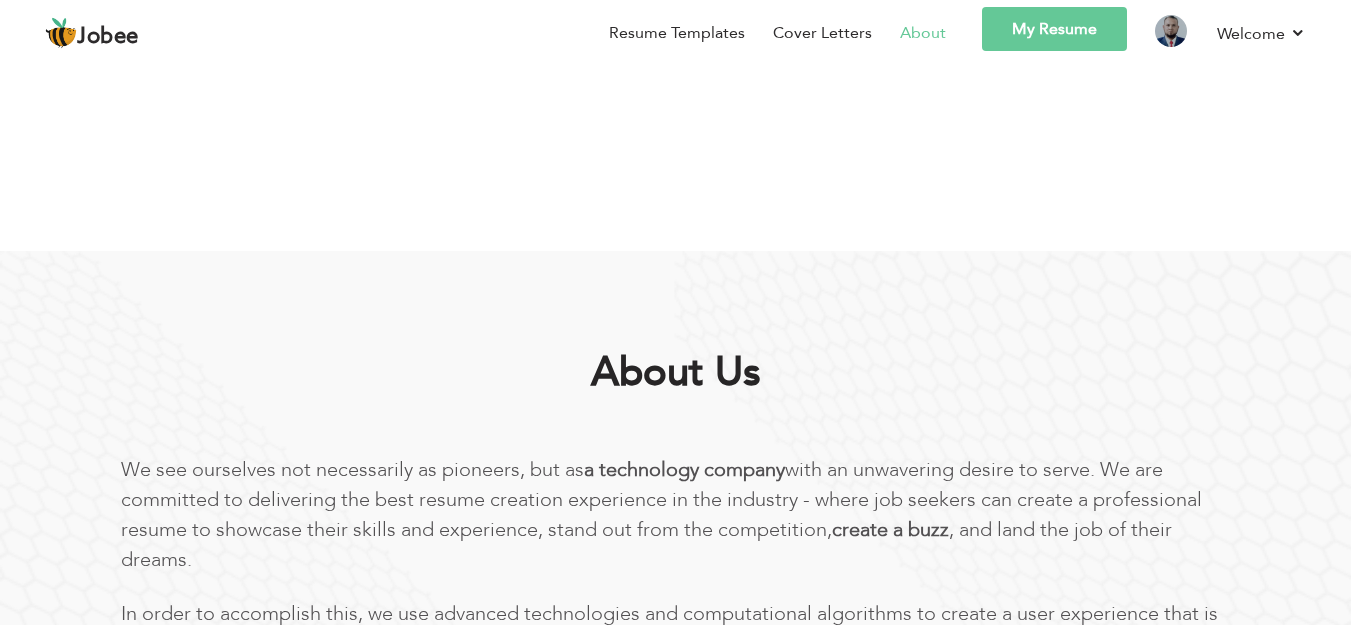 scroll, scrollTop: 0, scrollLeft: 0, axis: both 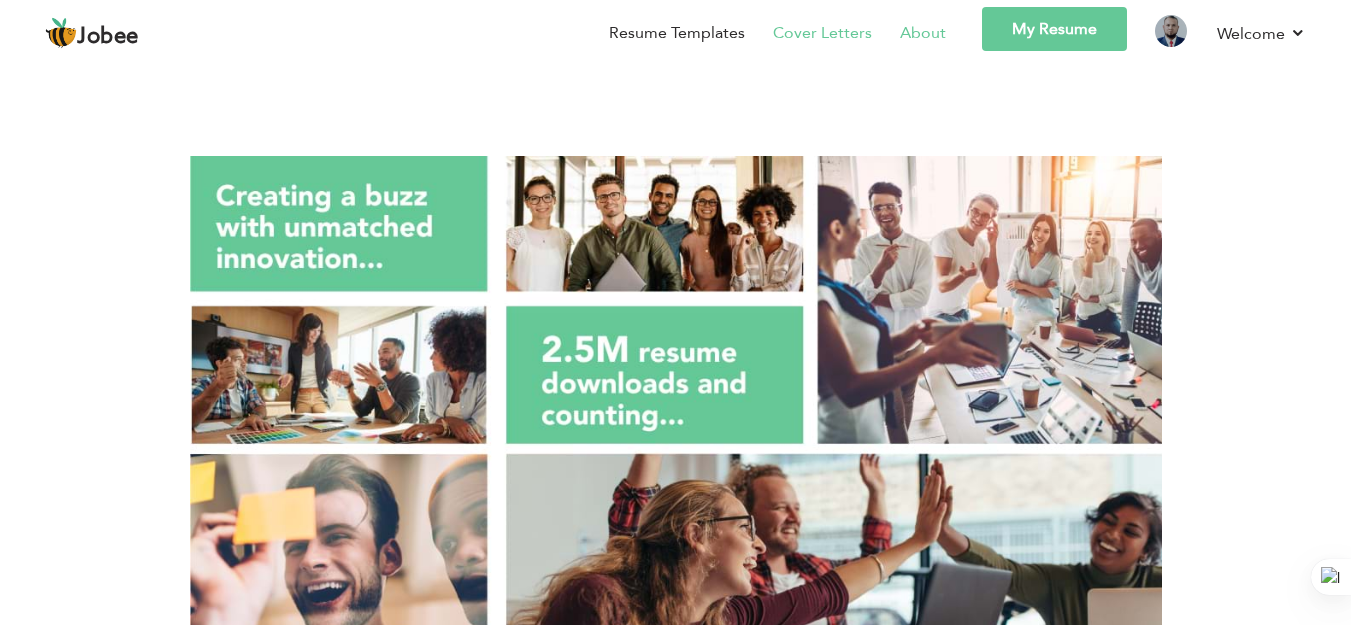 click on "Cover Letters" at bounding box center (822, 33) 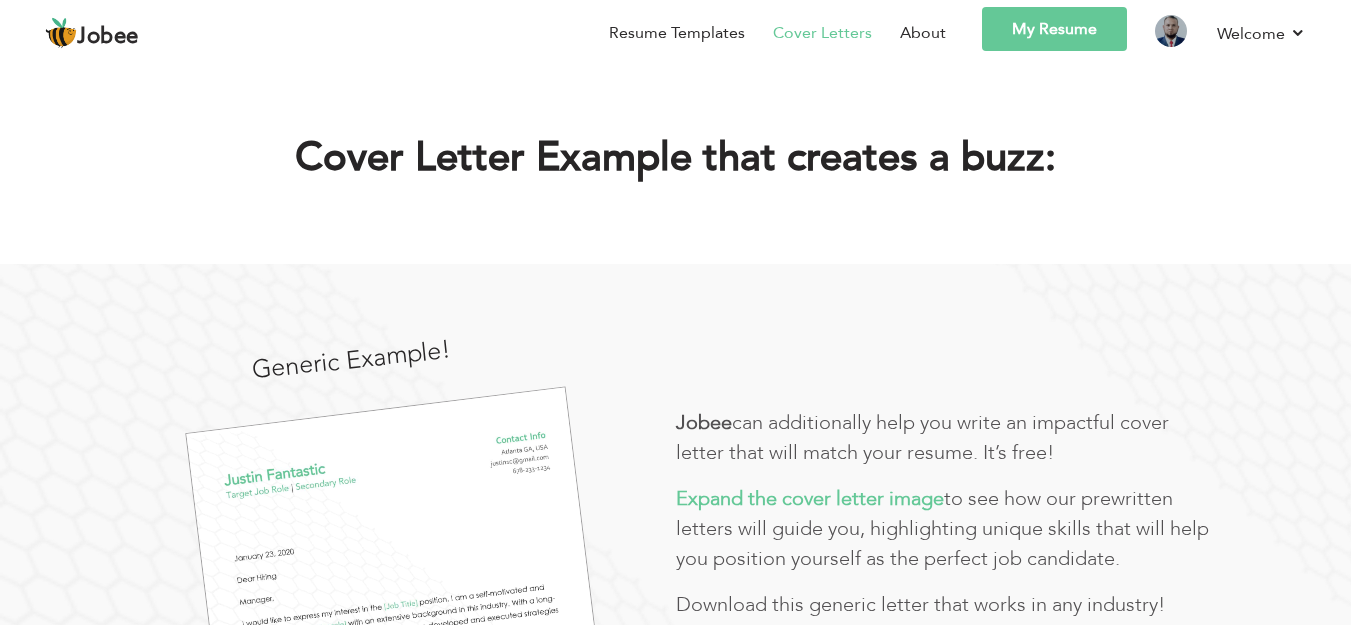 scroll, scrollTop: 0, scrollLeft: 0, axis: both 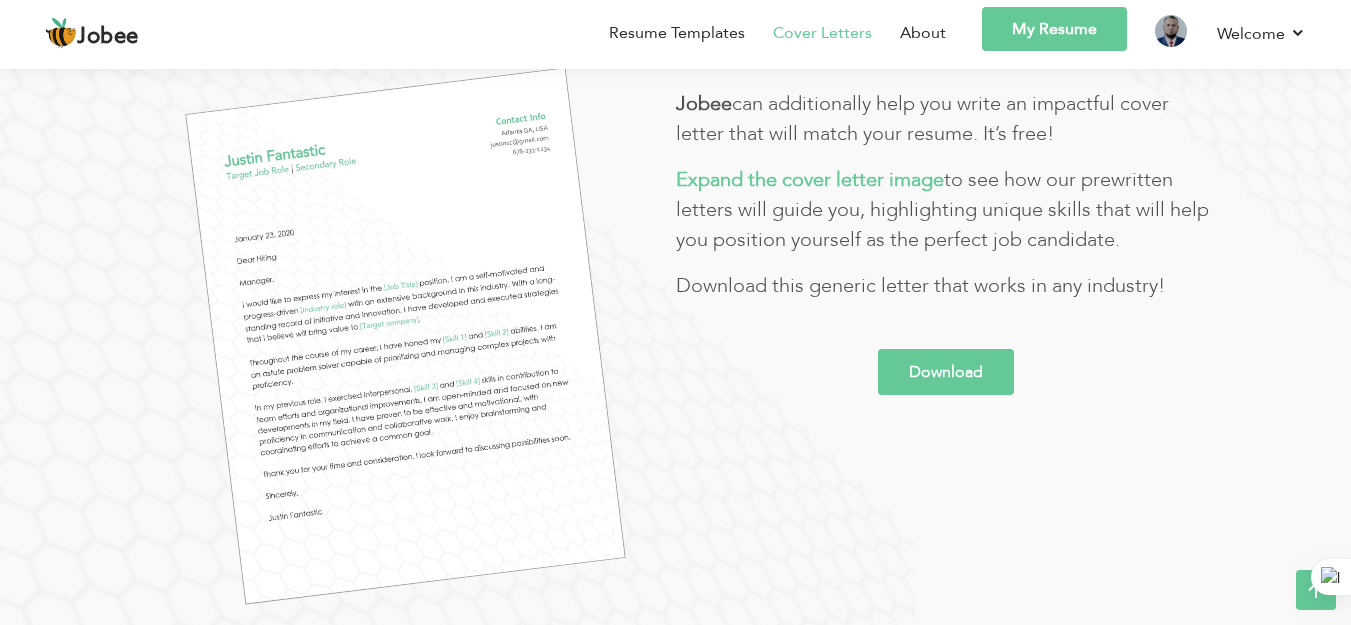 click on "Download" at bounding box center [946, 372] 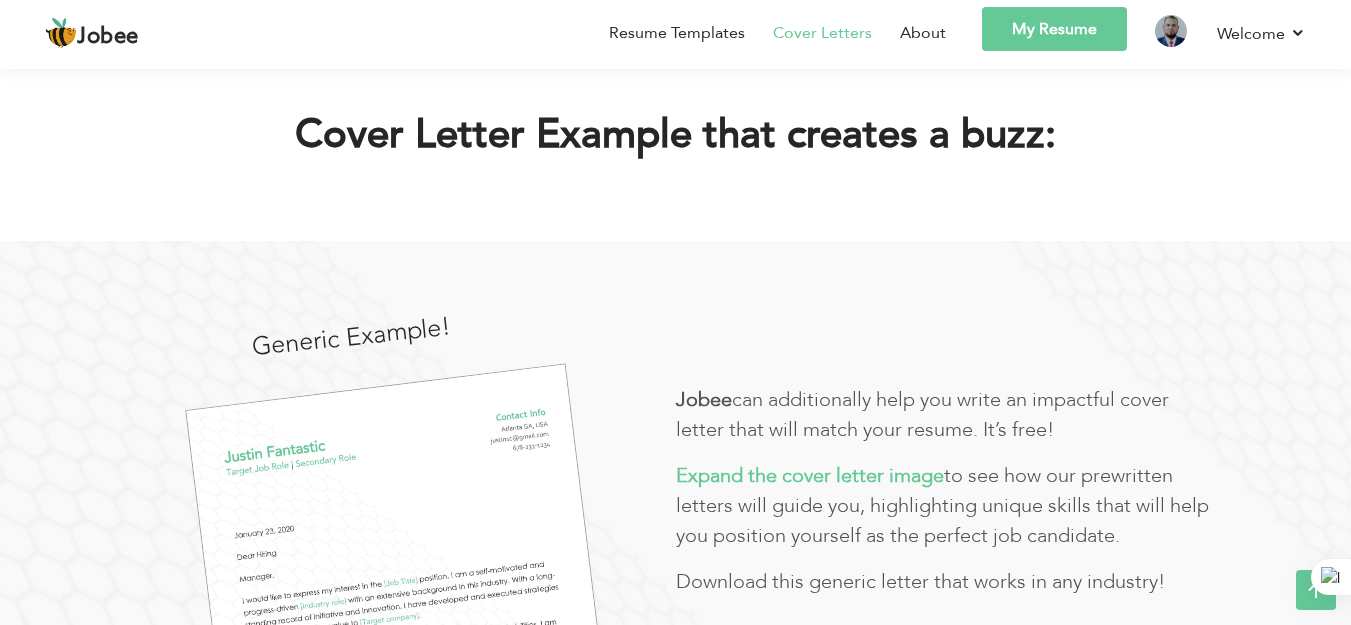 scroll, scrollTop: 0, scrollLeft: 0, axis: both 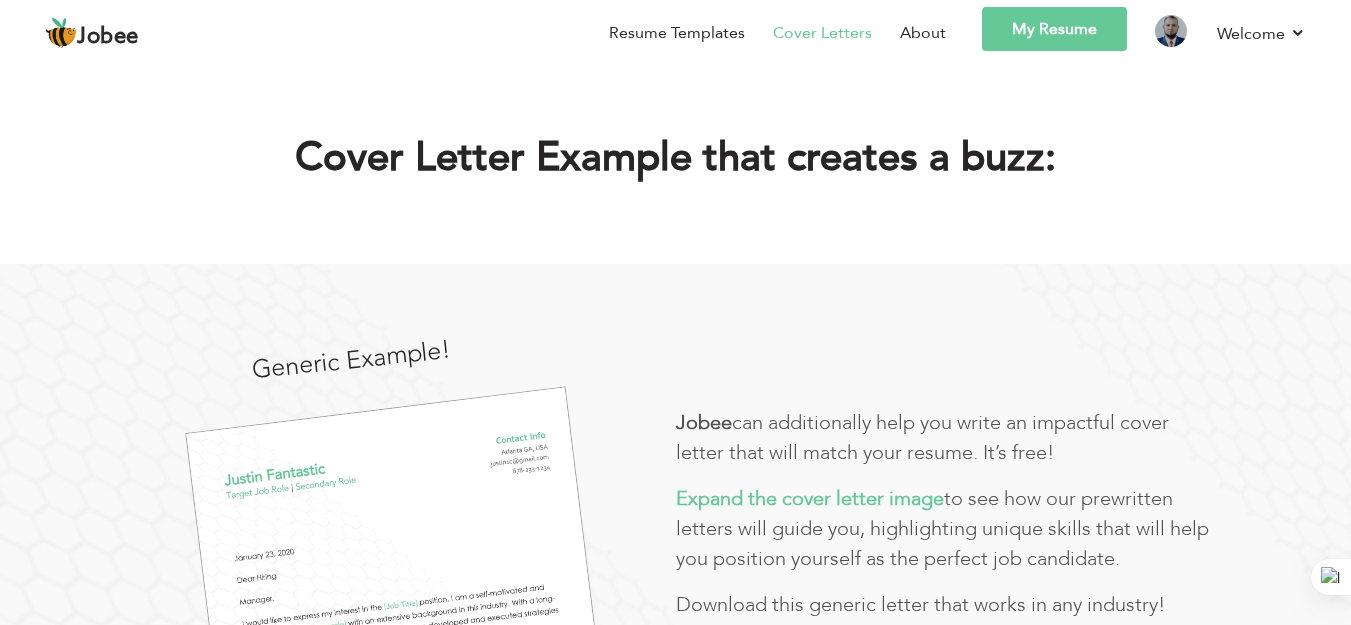 click on "My Resume" at bounding box center (1054, 29) 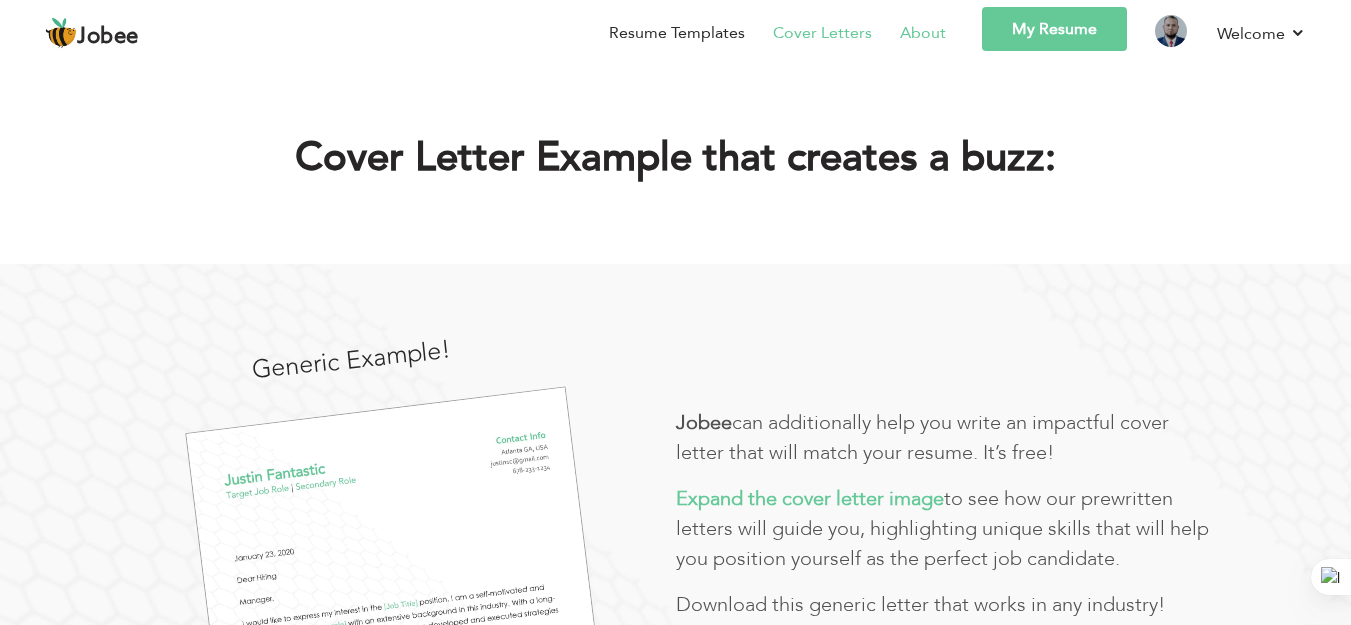 click on "About" at bounding box center (923, 33) 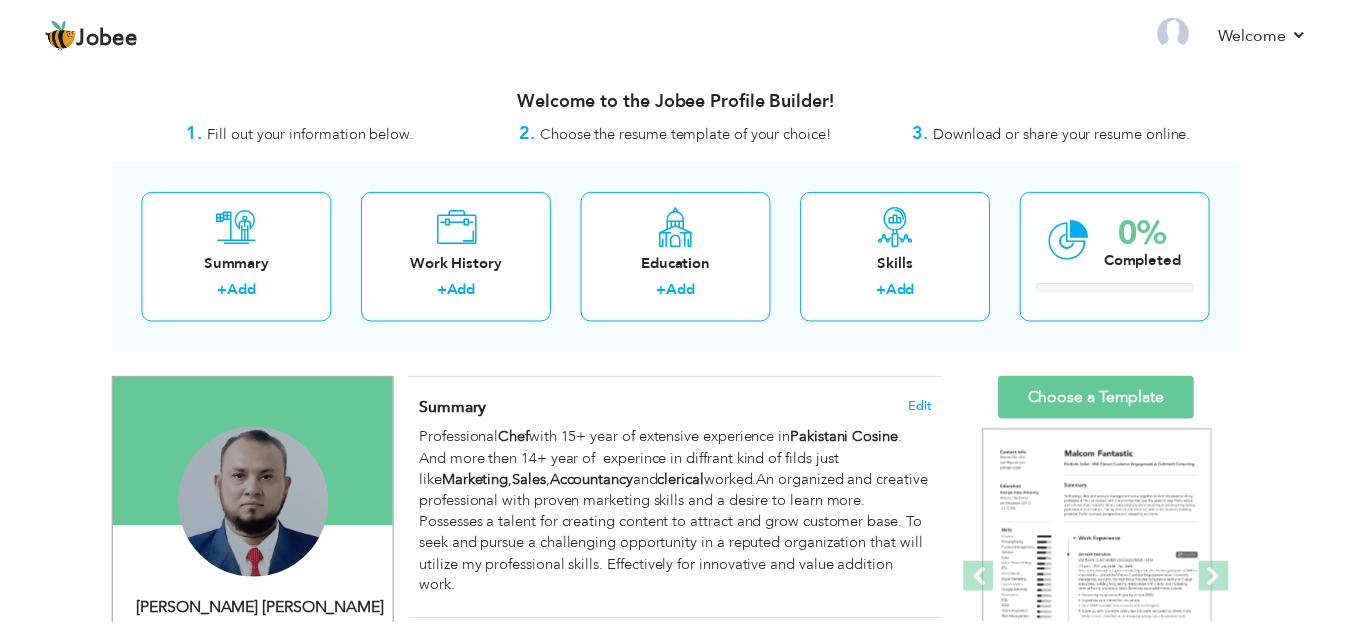 scroll, scrollTop: 0, scrollLeft: 0, axis: both 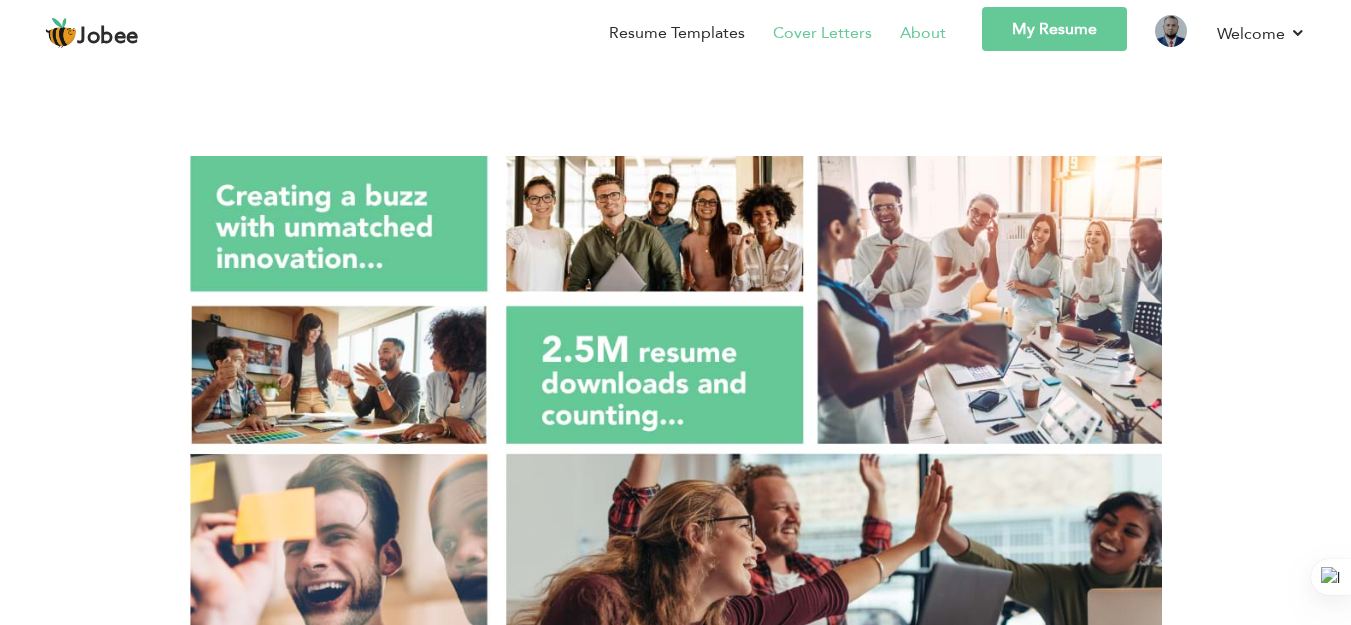 click on "Cover Letters" at bounding box center (822, 33) 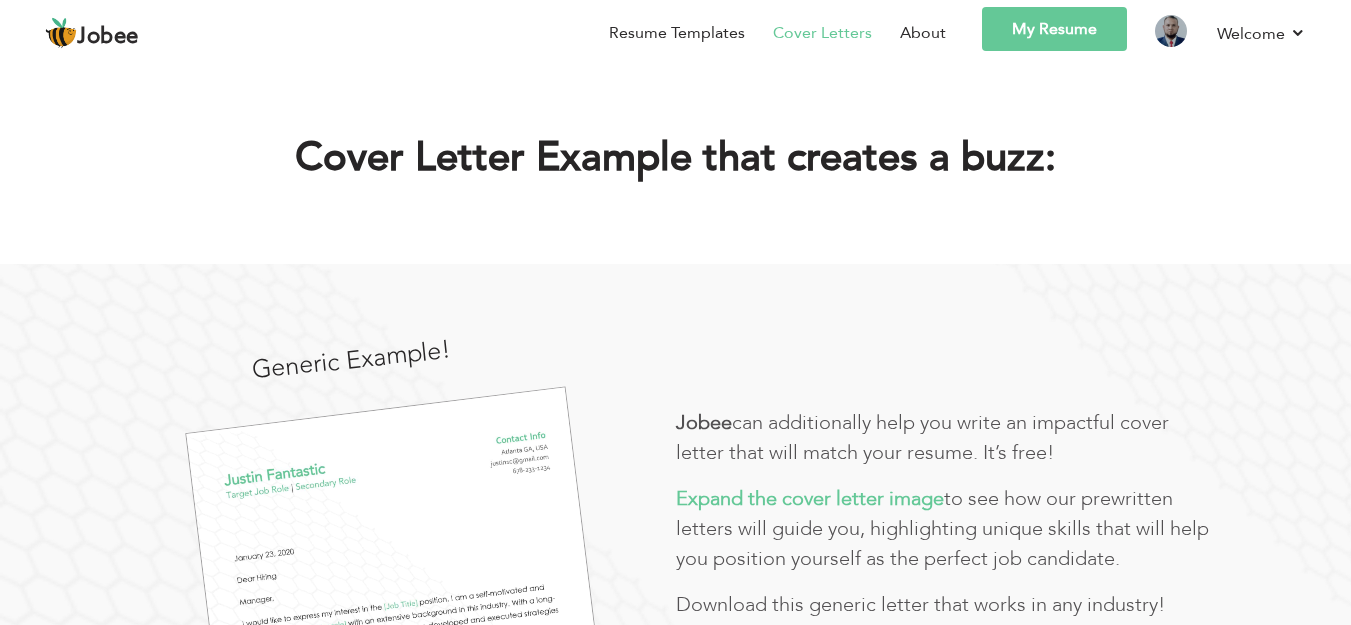 scroll, scrollTop: 0, scrollLeft: 0, axis: both 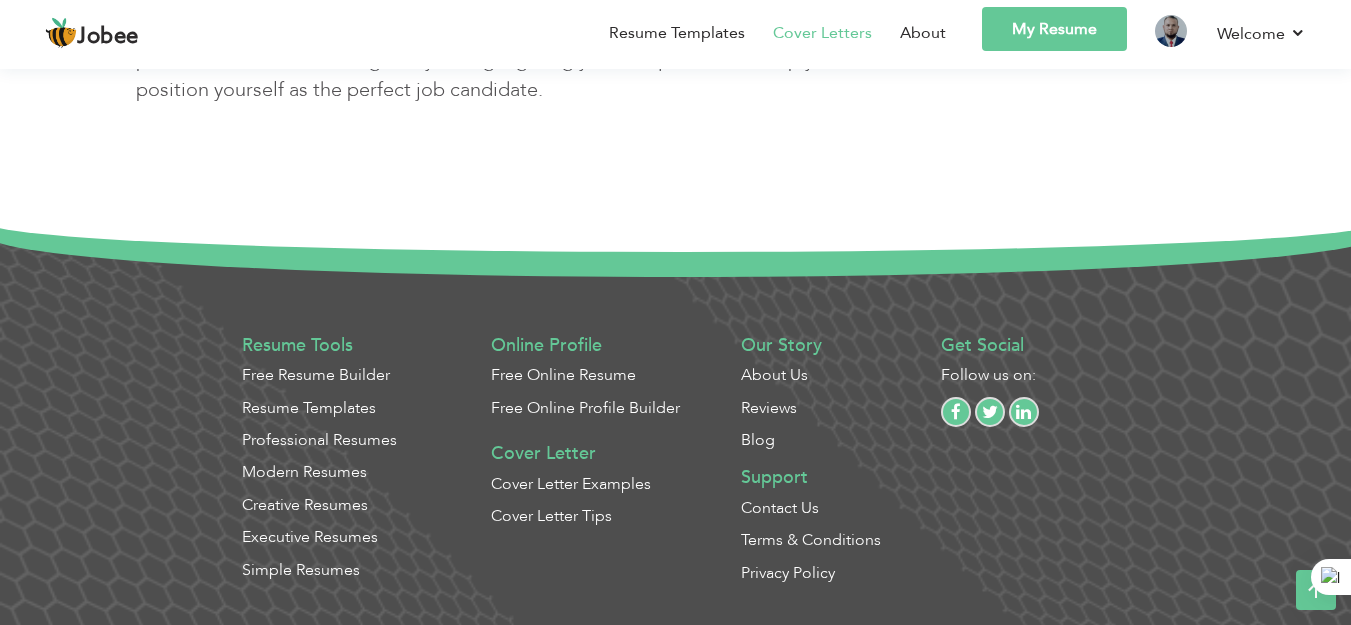 click on "Free Online Profile Builder" at bounding box center [585, 408] 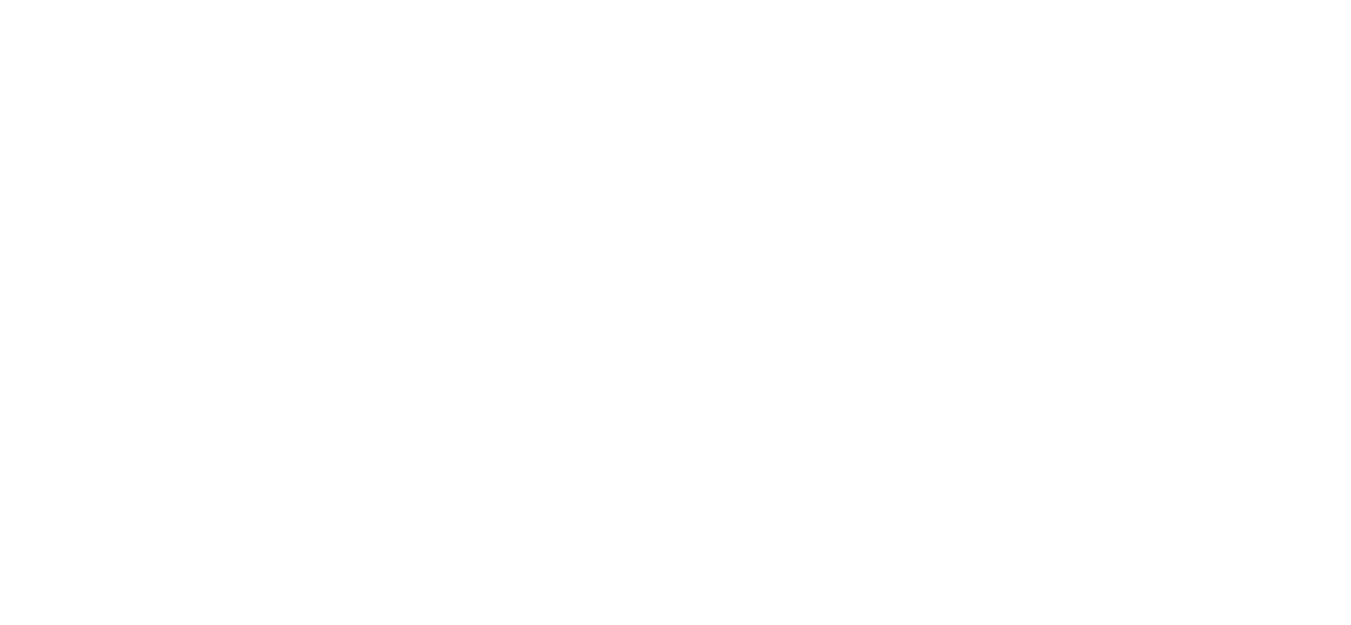 scroll, scrollTop: 0, scrollLeft: 0, axis: both 